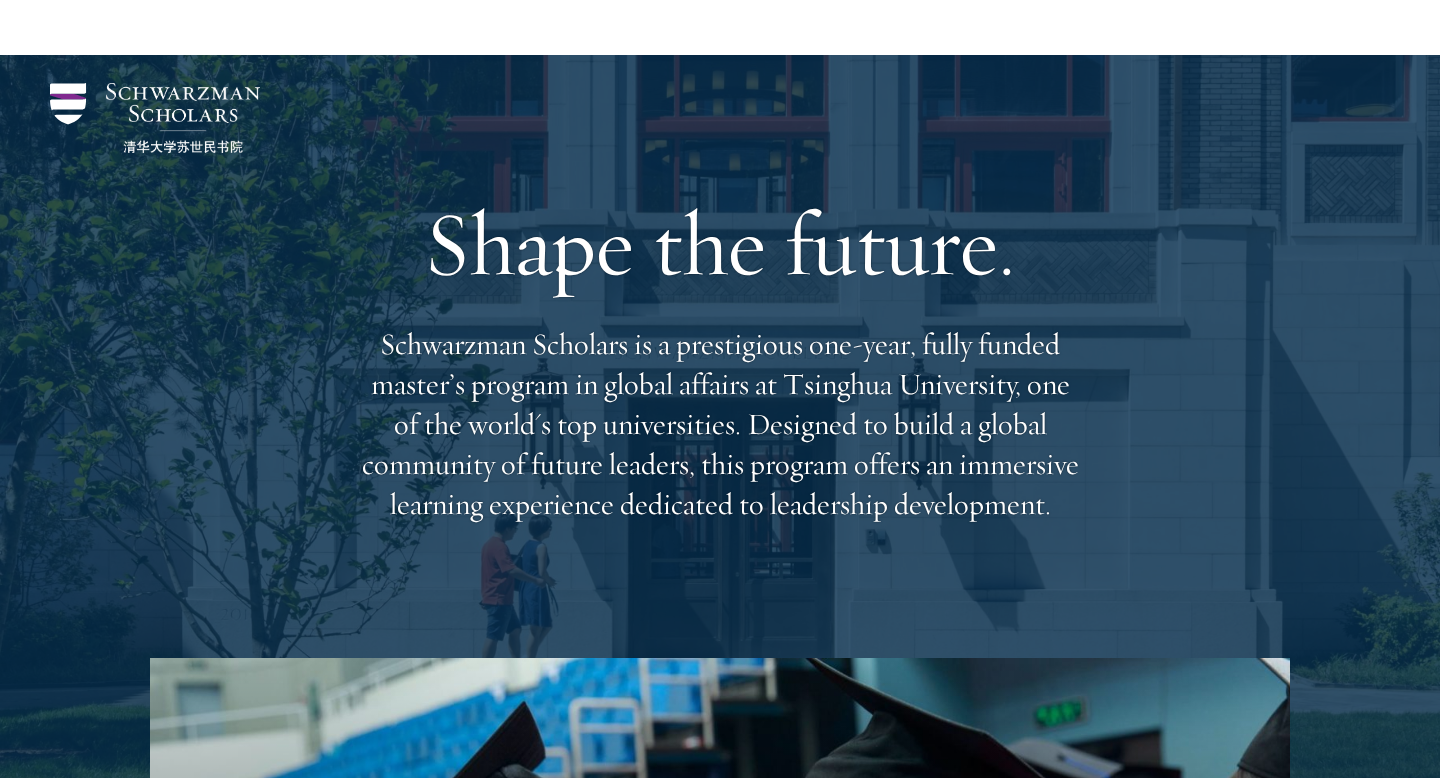 scroll, scrollTop: 3121, scrollLeft: 0, axis: vertical 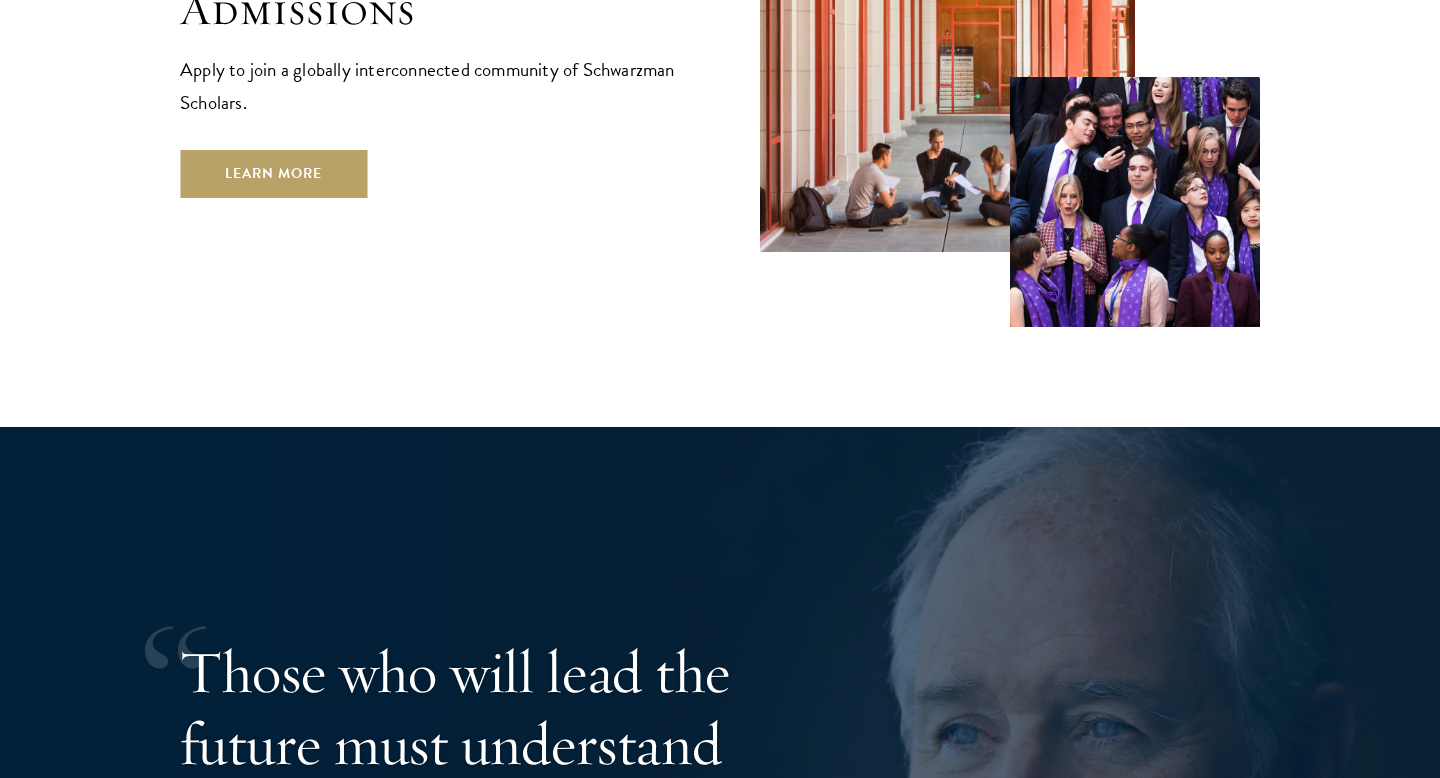 click on "Admissions
Apply to join a globally interconnected community of Schwarzman Scholars.
Learn More" at bounding box center [430, 90] 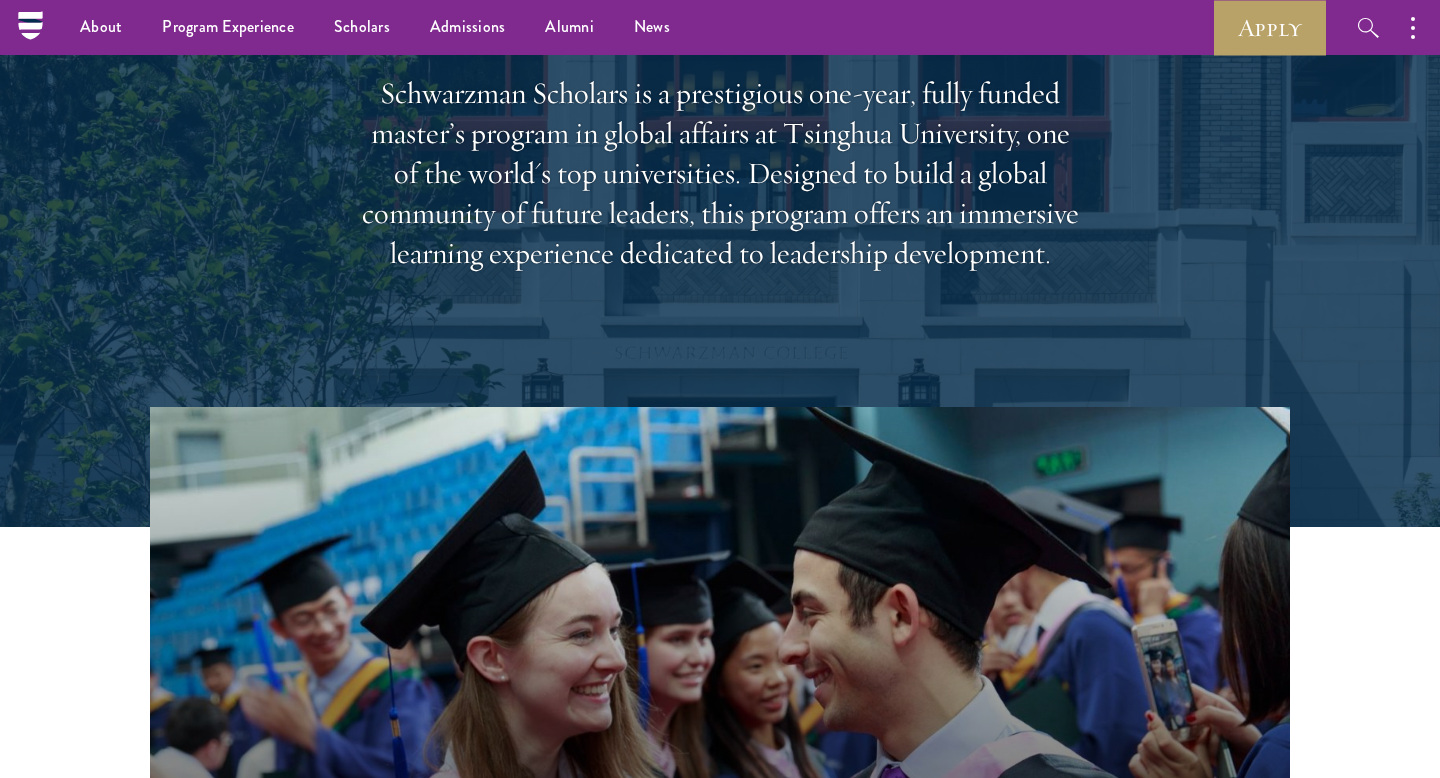 scroll, scrollTop: 0, scrollLeft: 0, axis: both 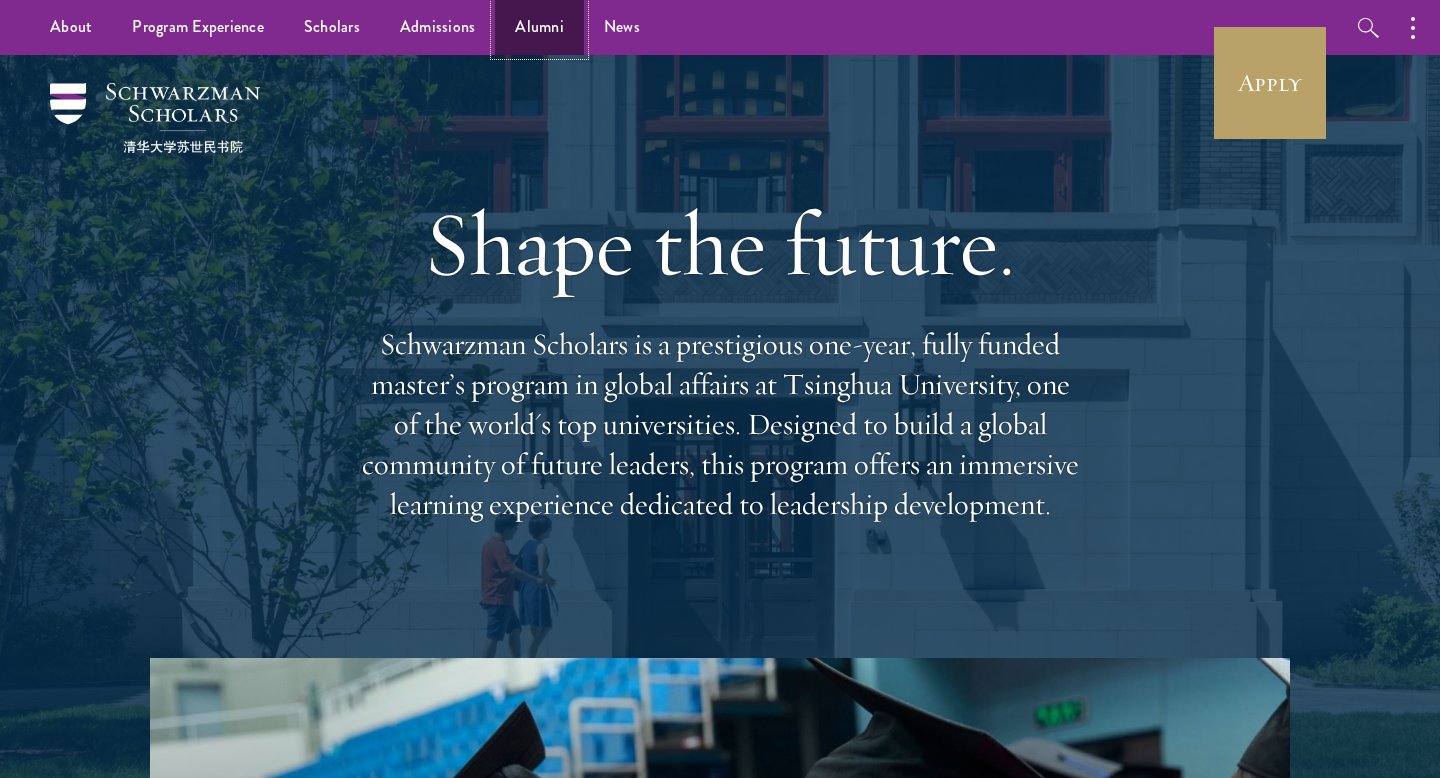 click on "Alumni" at bounding box center (539, 27) 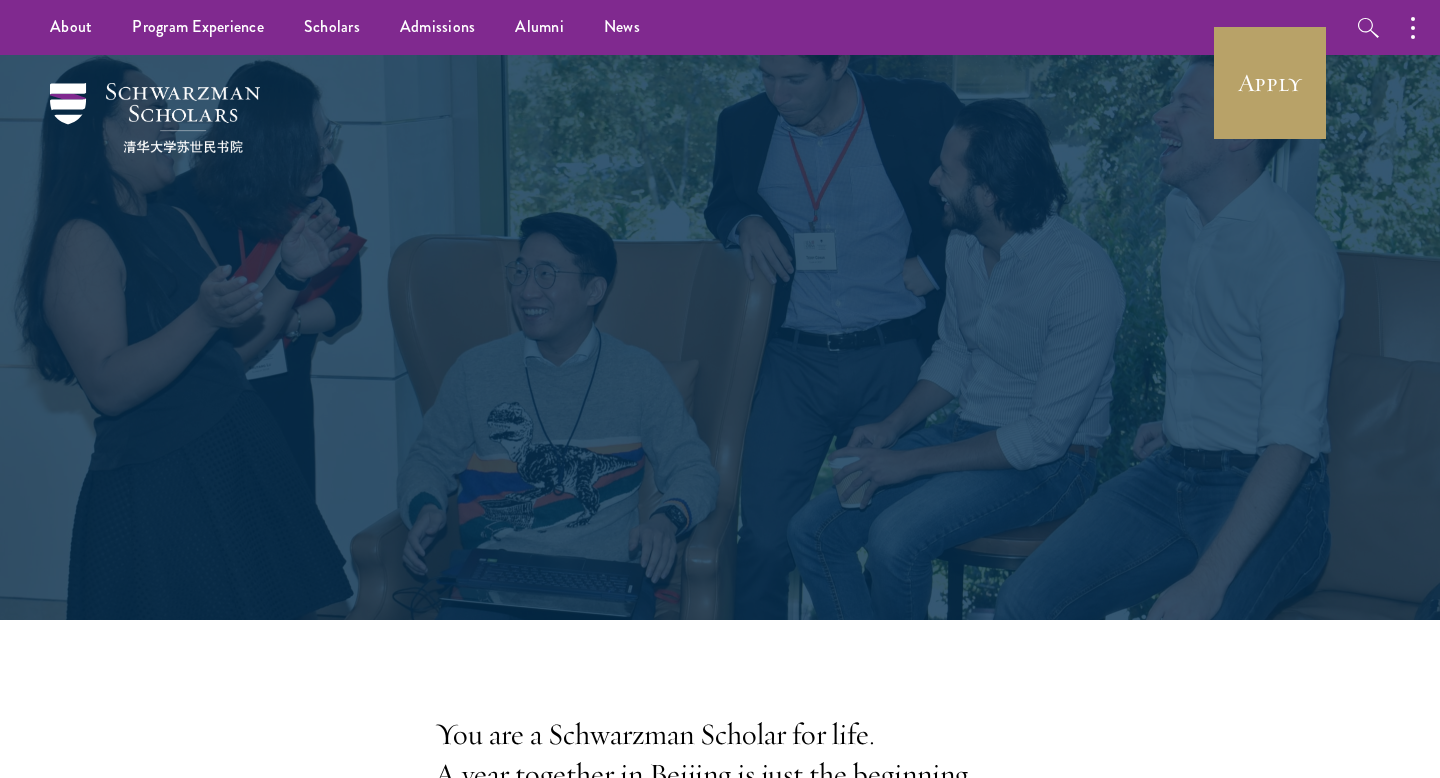 scroll, scrollTop: 0, scrollLeft: 0, axis: both 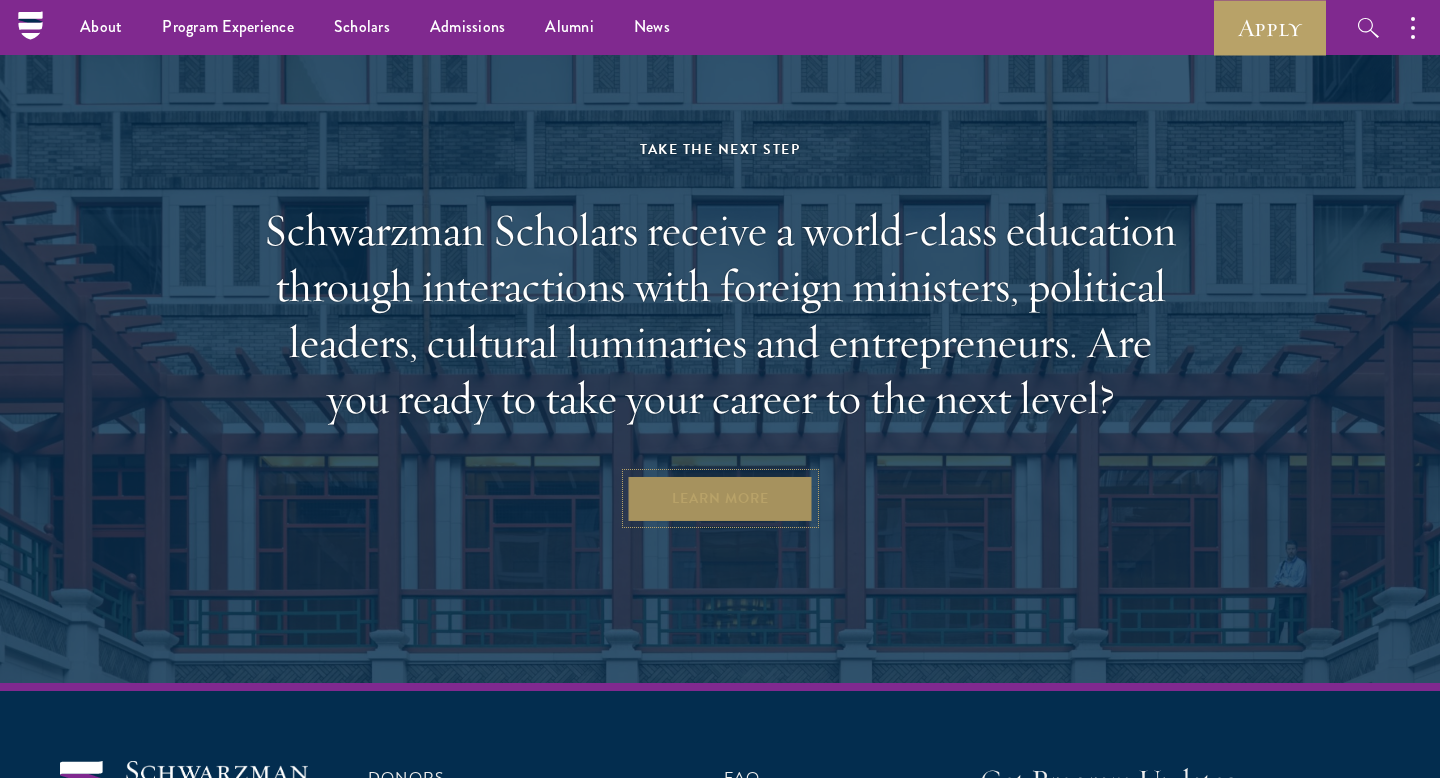 click on "Learn More" at bounding box center [720, 498] 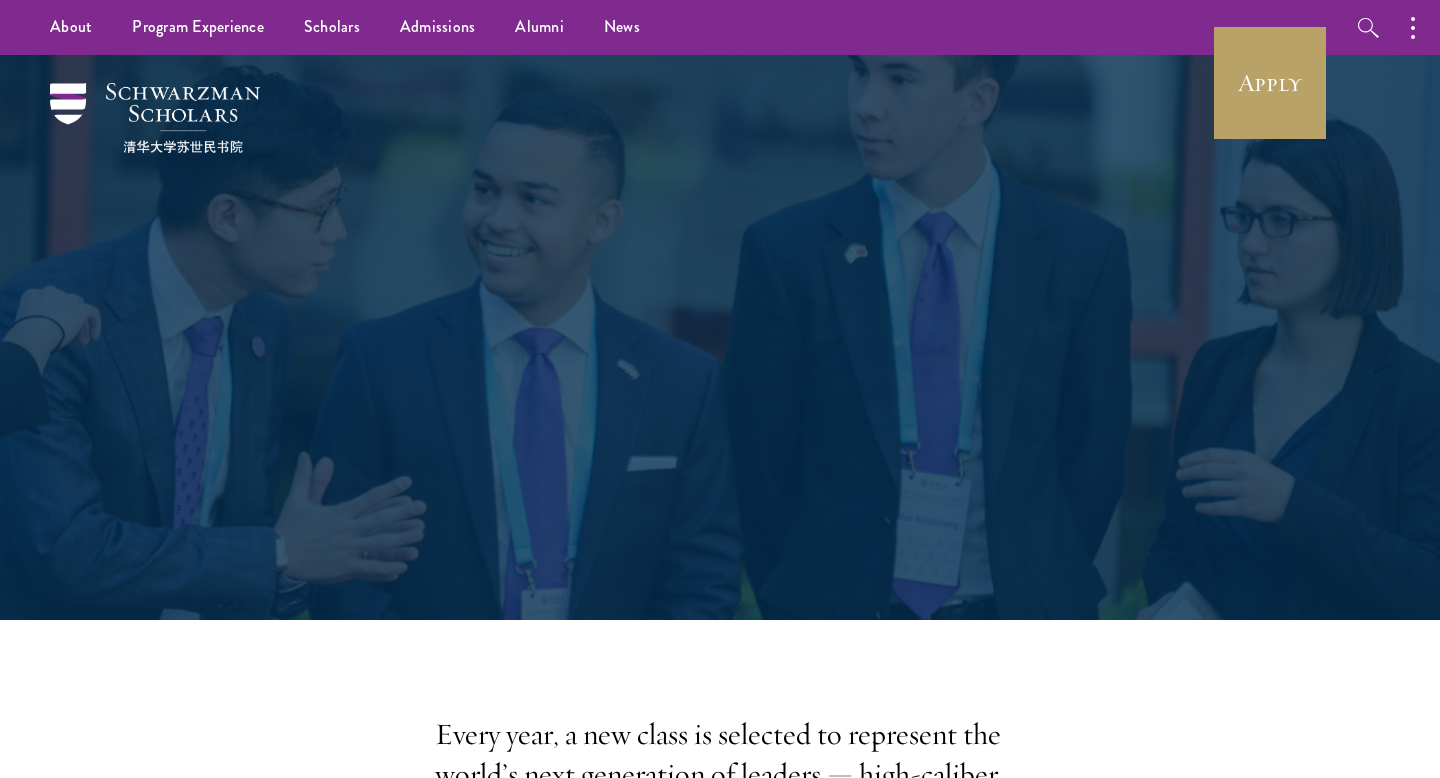 scroll, scrollTop: 0, scrollLeft: 0, axis: both 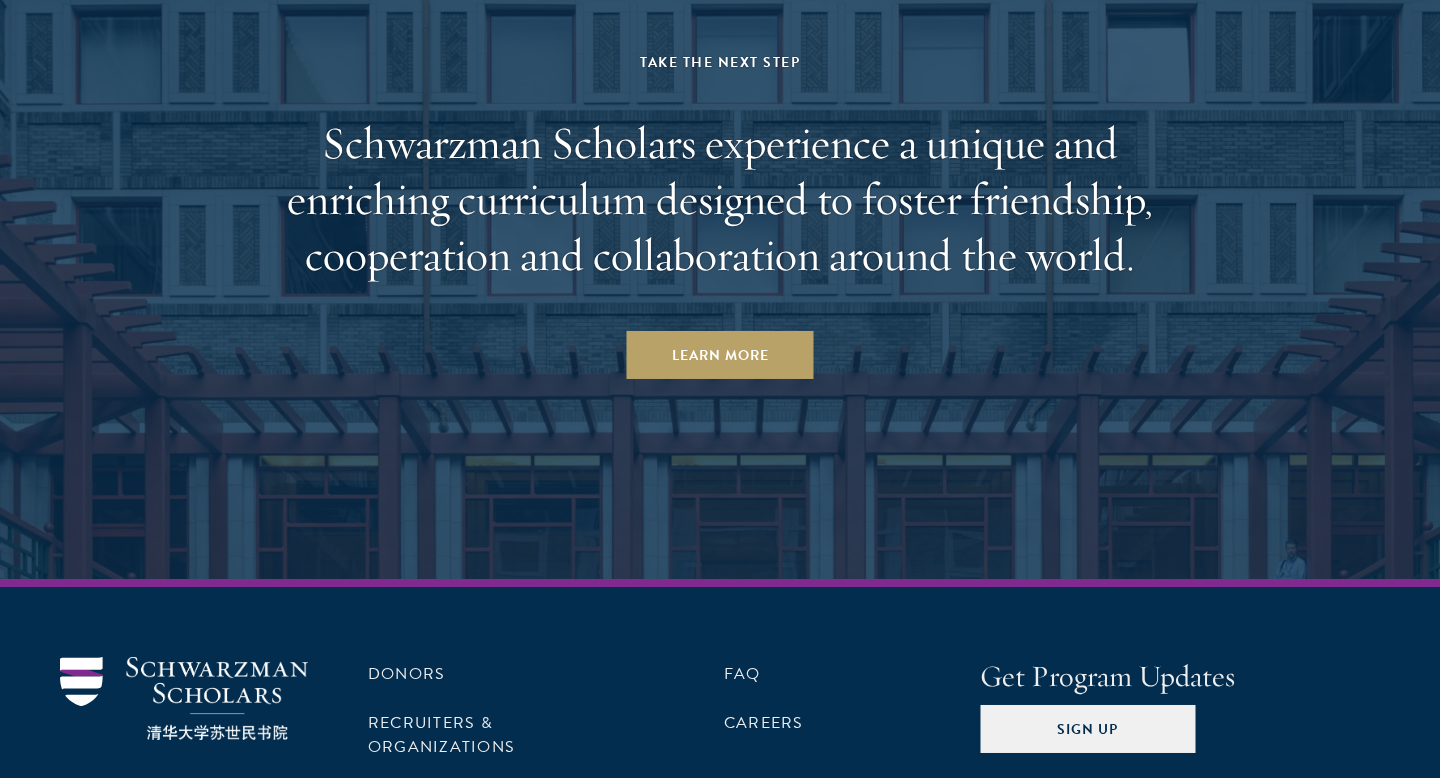 click on "Take the Next Step
Schwarzman Scholars experience a unique and enriching curriculum designed to foster friendship, cooperation and collaboration around the world.
Learn More" at bounding box center [720, 214] 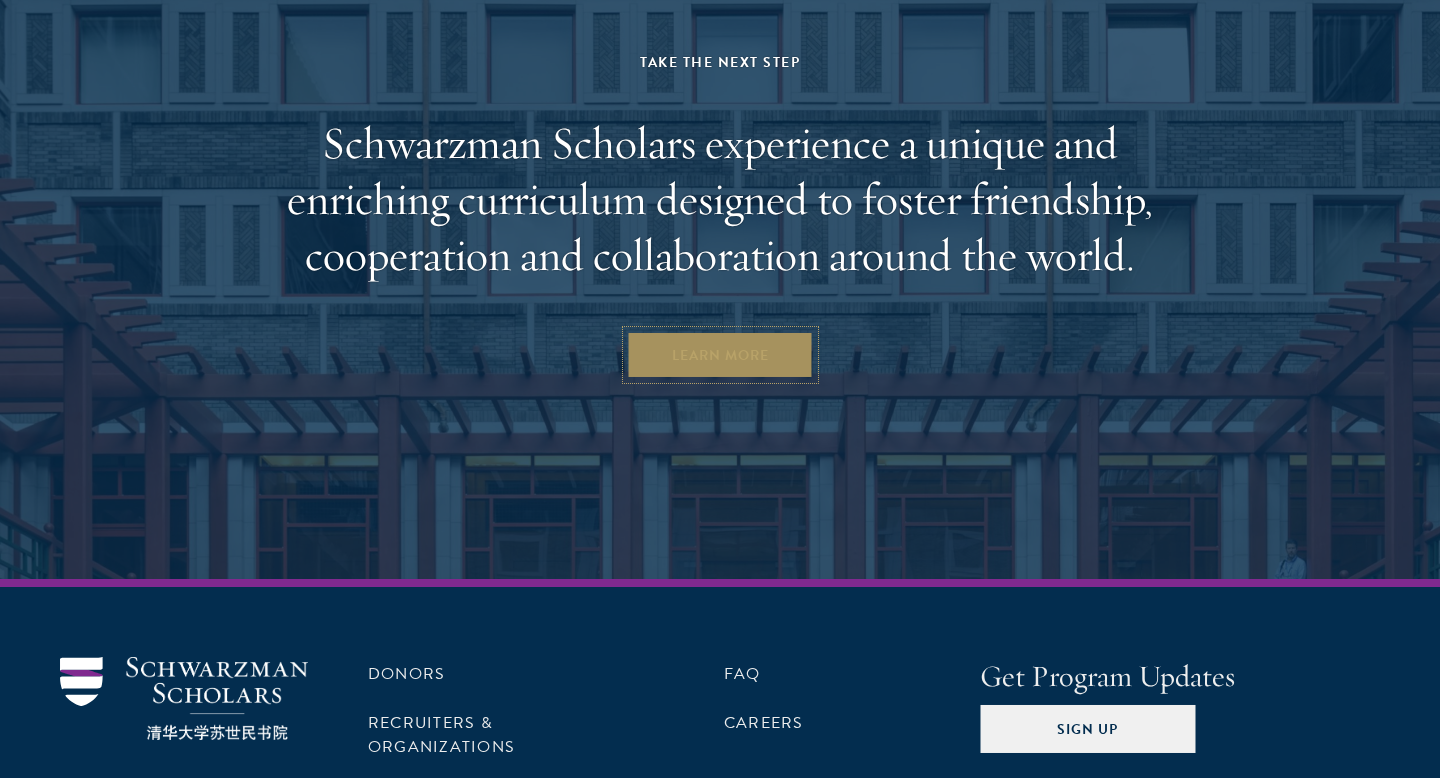 click on "Learn More" at bounding box center (720, 355) 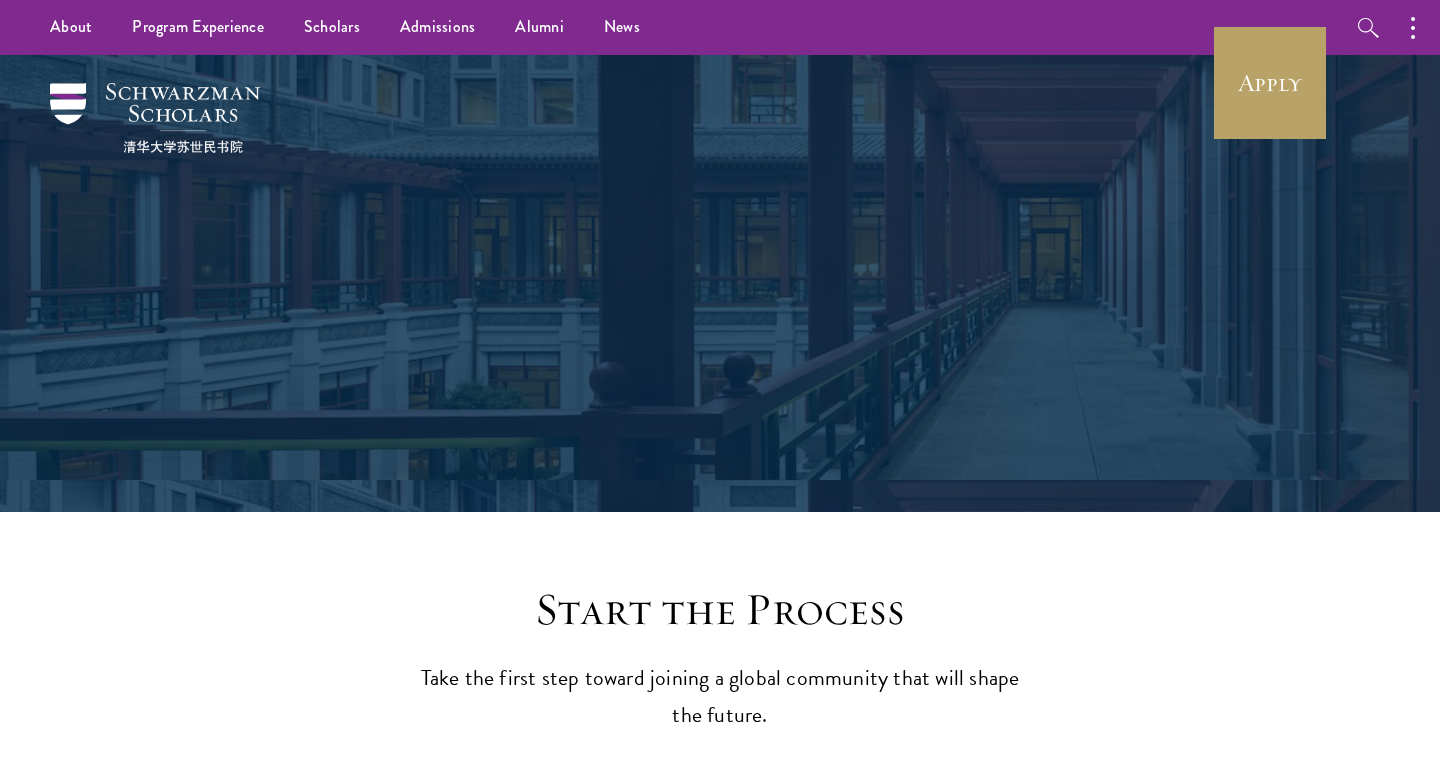 scroll, scrollTop: 1, scrollLeft: 0, axis: vertical 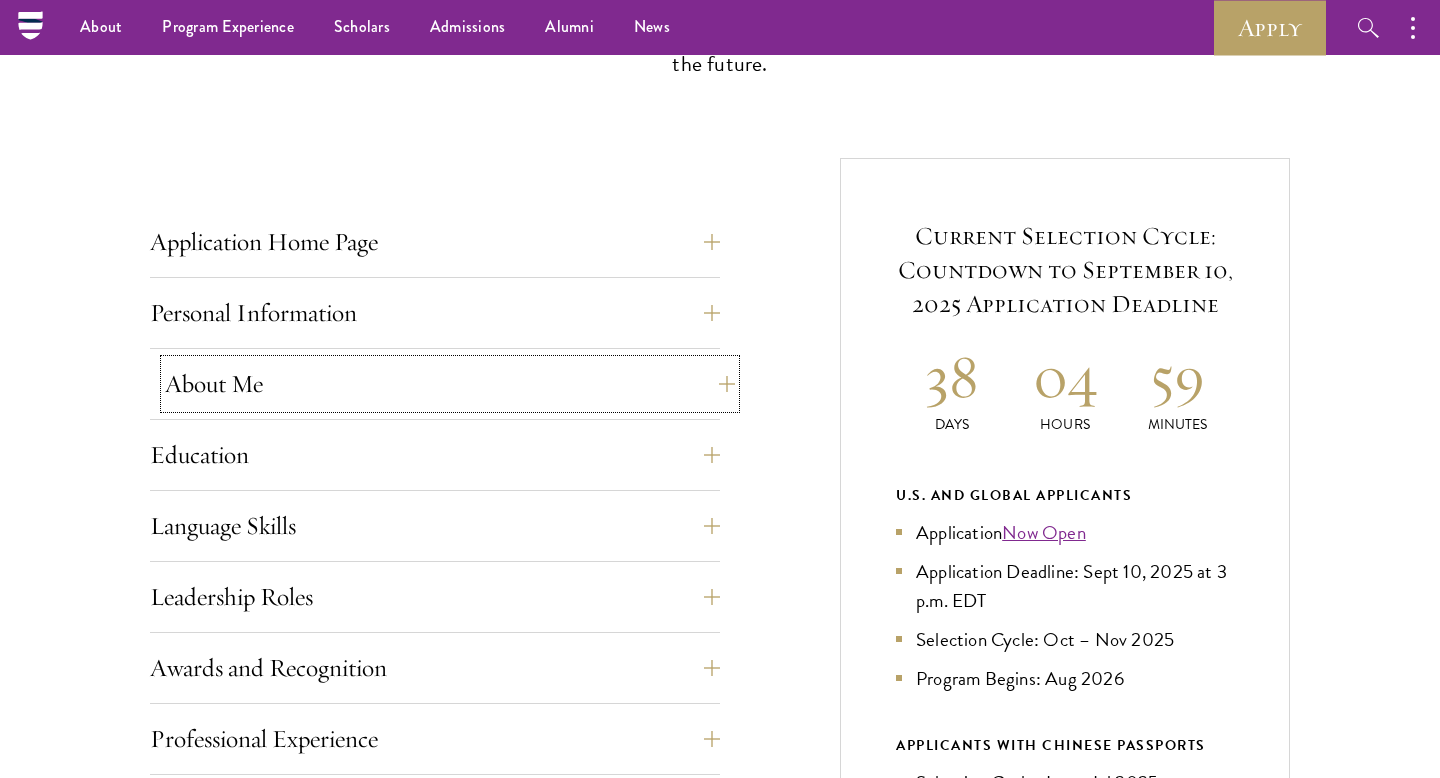 click on "About Me" at bounding box center (450, 384) 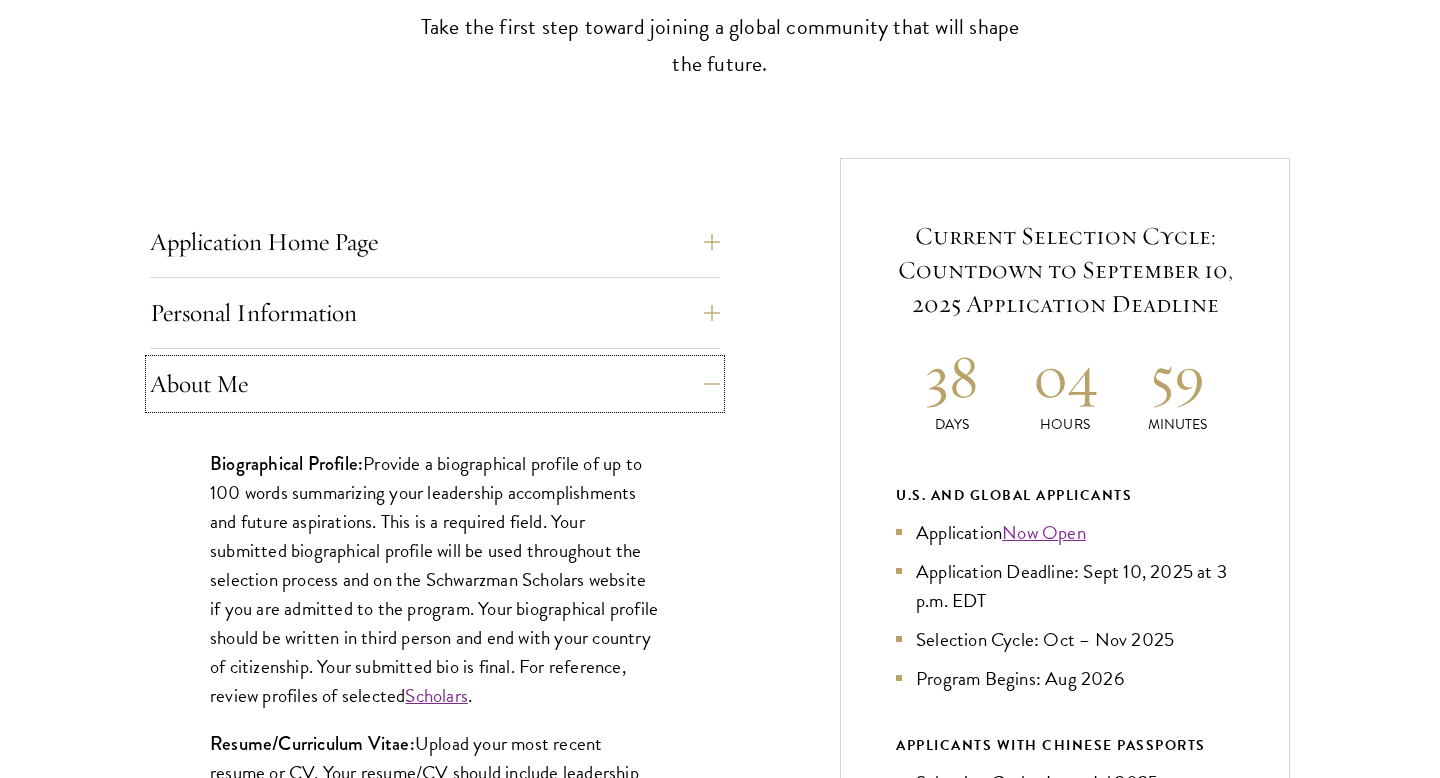scroll, scrollTop: 924, scrollLeft: 0, axis: vertical 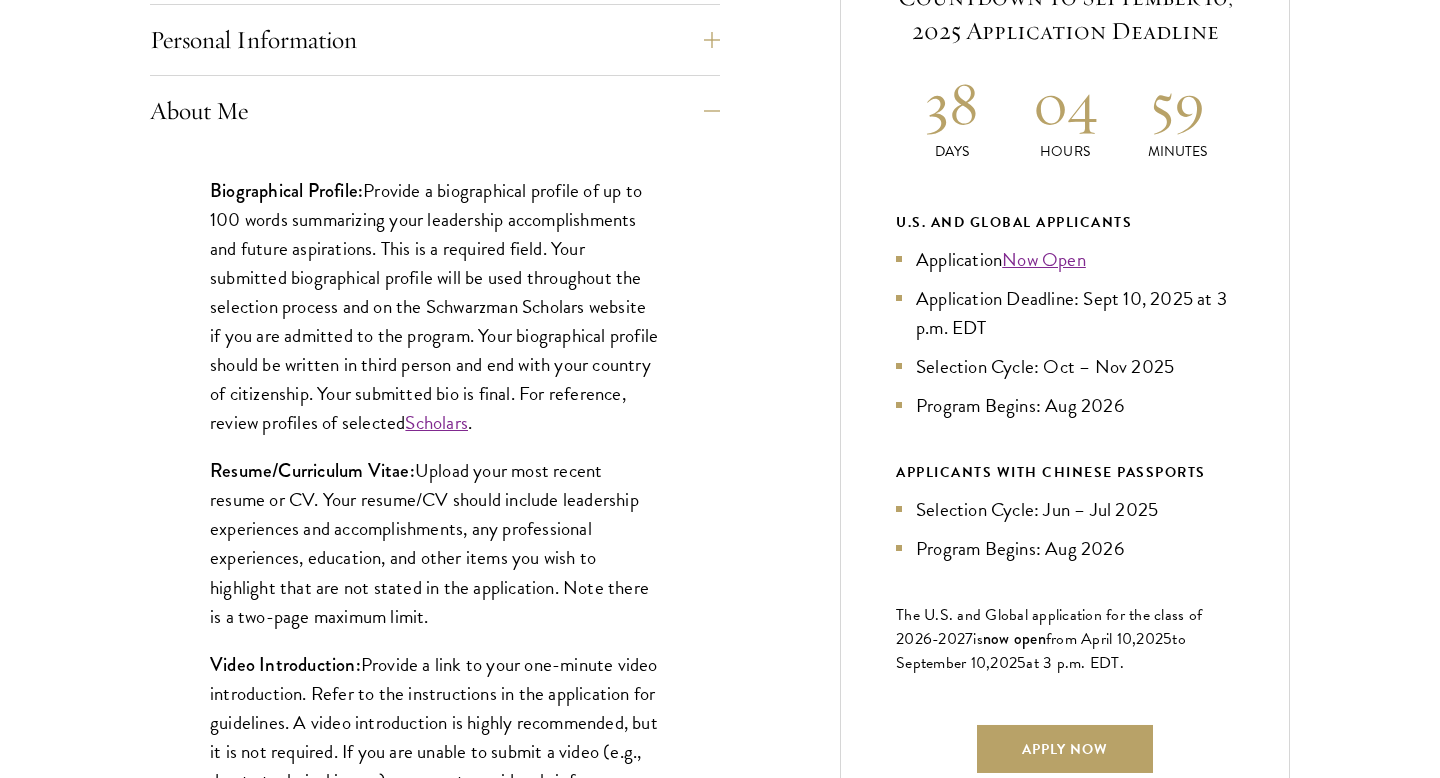 click on "Biographical Profile:  Provide a biographical profile of up to 100 words summarizing your leadership accomplishments and future aspirations. This is a required field. Your submitted biographical profile will be used throughout the selection process and on the Schwarzman Scholars website if you are admitted to the program. Your biographical profile should be written in third person and end with your country of citizenship. Your submitted bio is final. For reference, review profiles of selected  Scholars .
Resume/Curriculum Vitae:  Upload your most recent resume or CV. Your resume/CV should include leadership experiences and accomplishments, any professional experiences, education, and other items you wish to highlight that are not stated in the application. Note there is a two-page maximum limit.
Video Introduction:
Interests:  Select up to two interests that best identify with your professional and leadership aspirations.
Reapplicant Information:" at bounding box center [435, 631] 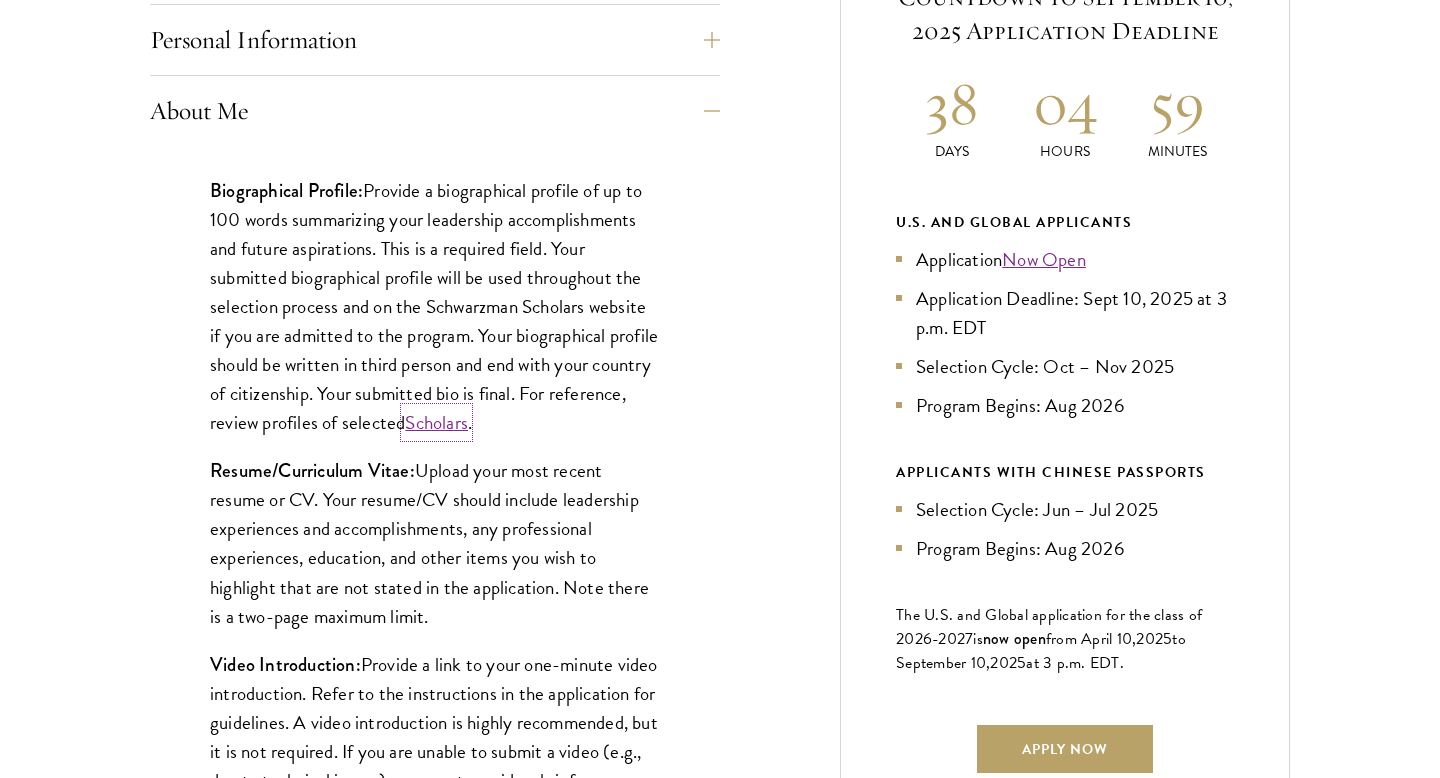 click on "Scholars" at bounding box center (436, 422) 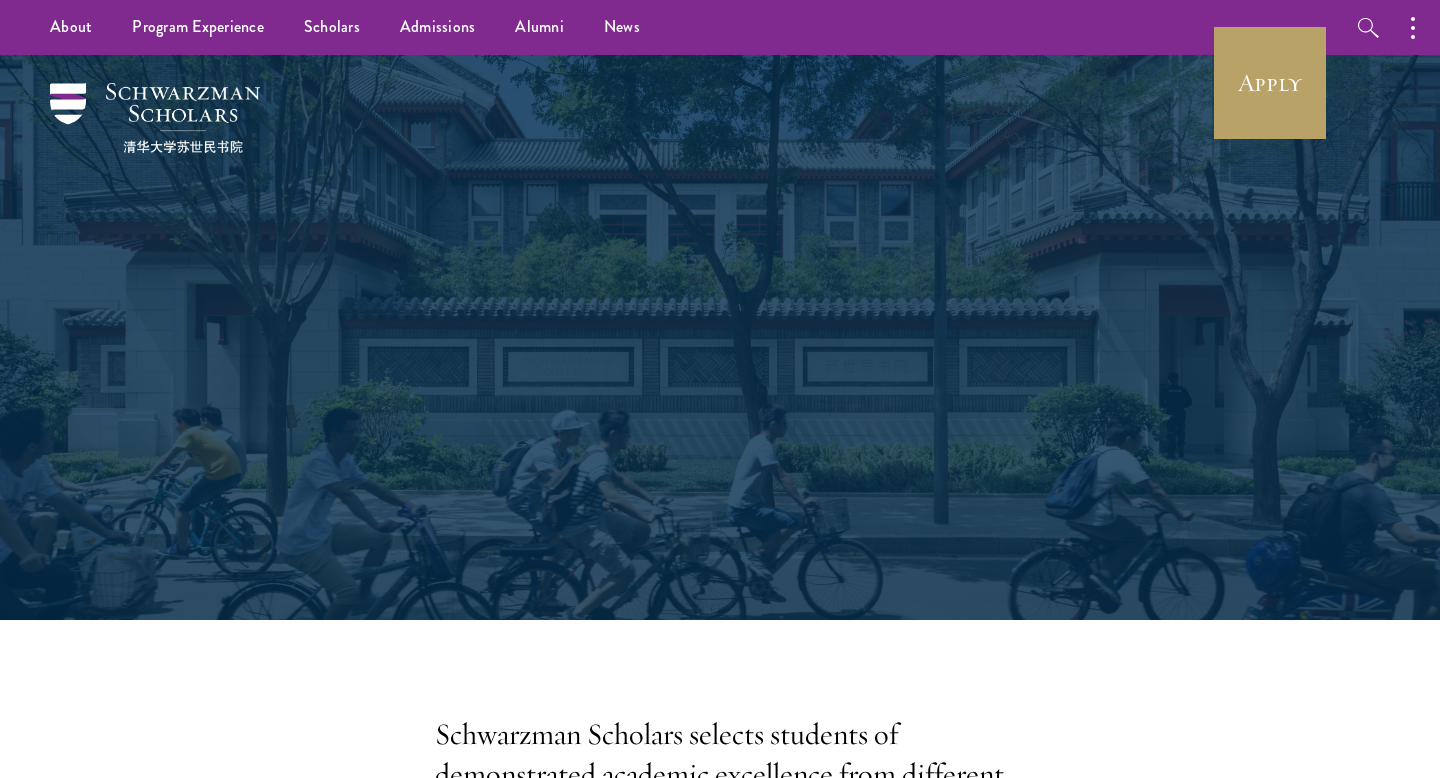 scroll, scrollTop: 449, scrollLeft: 0, axis: vertical 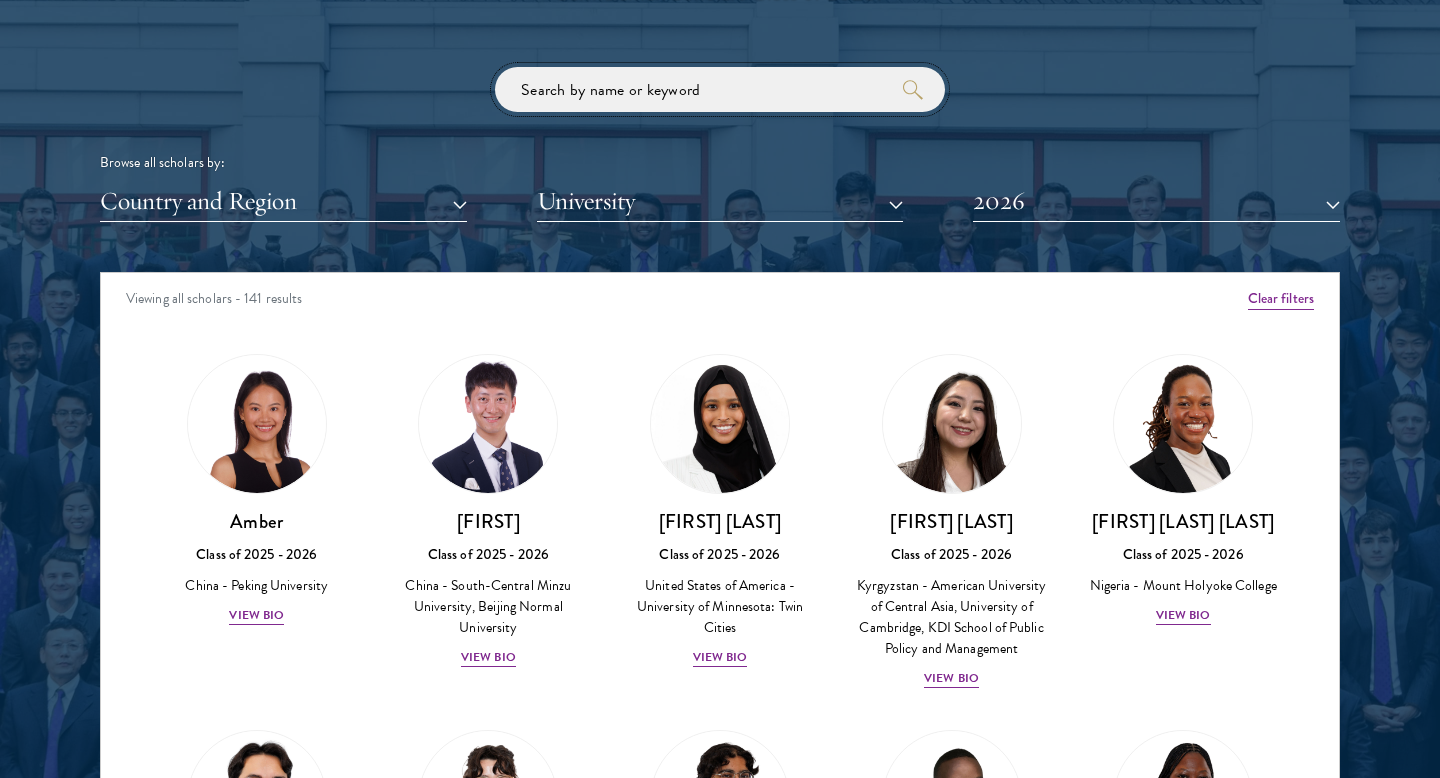 click at bounding box center (720, 89) 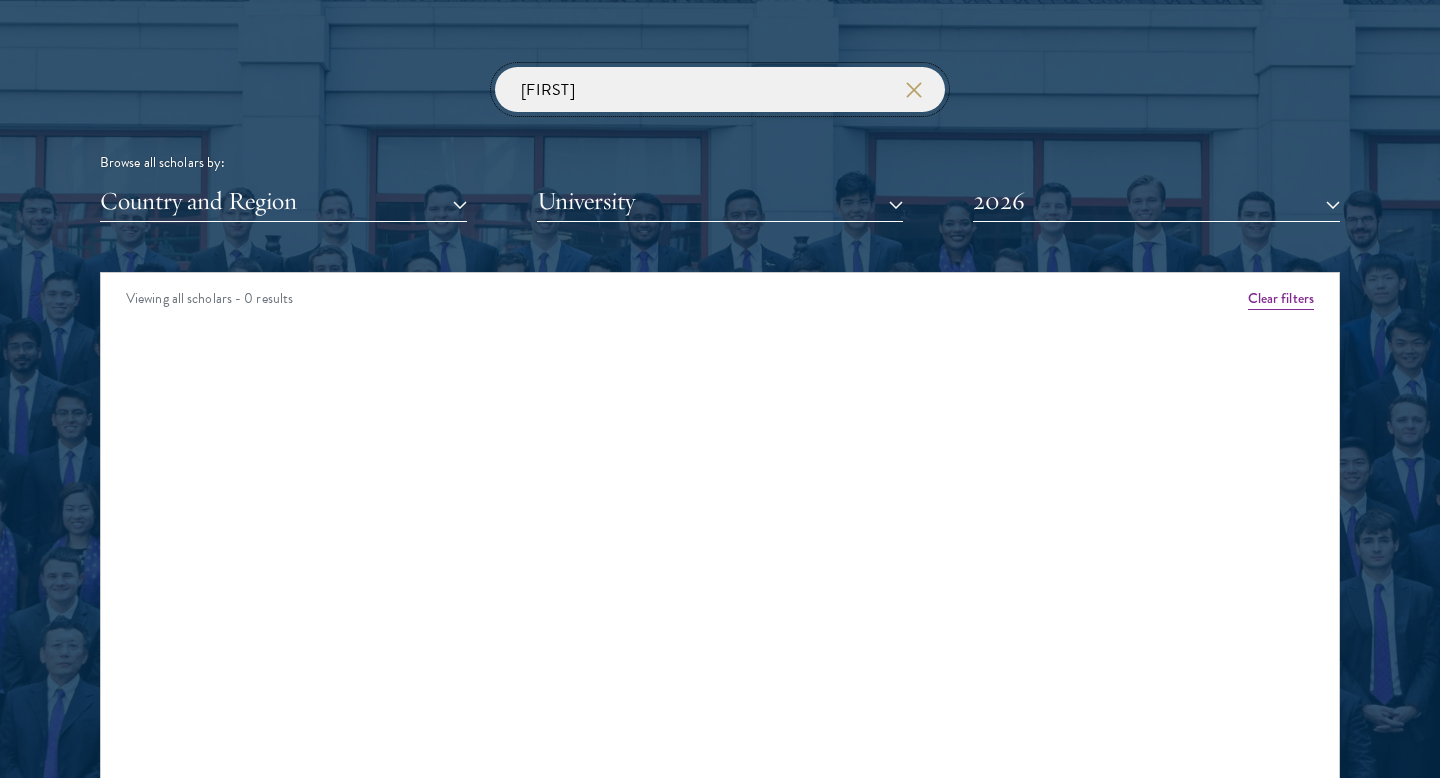 click at bounding box center [0, 0] 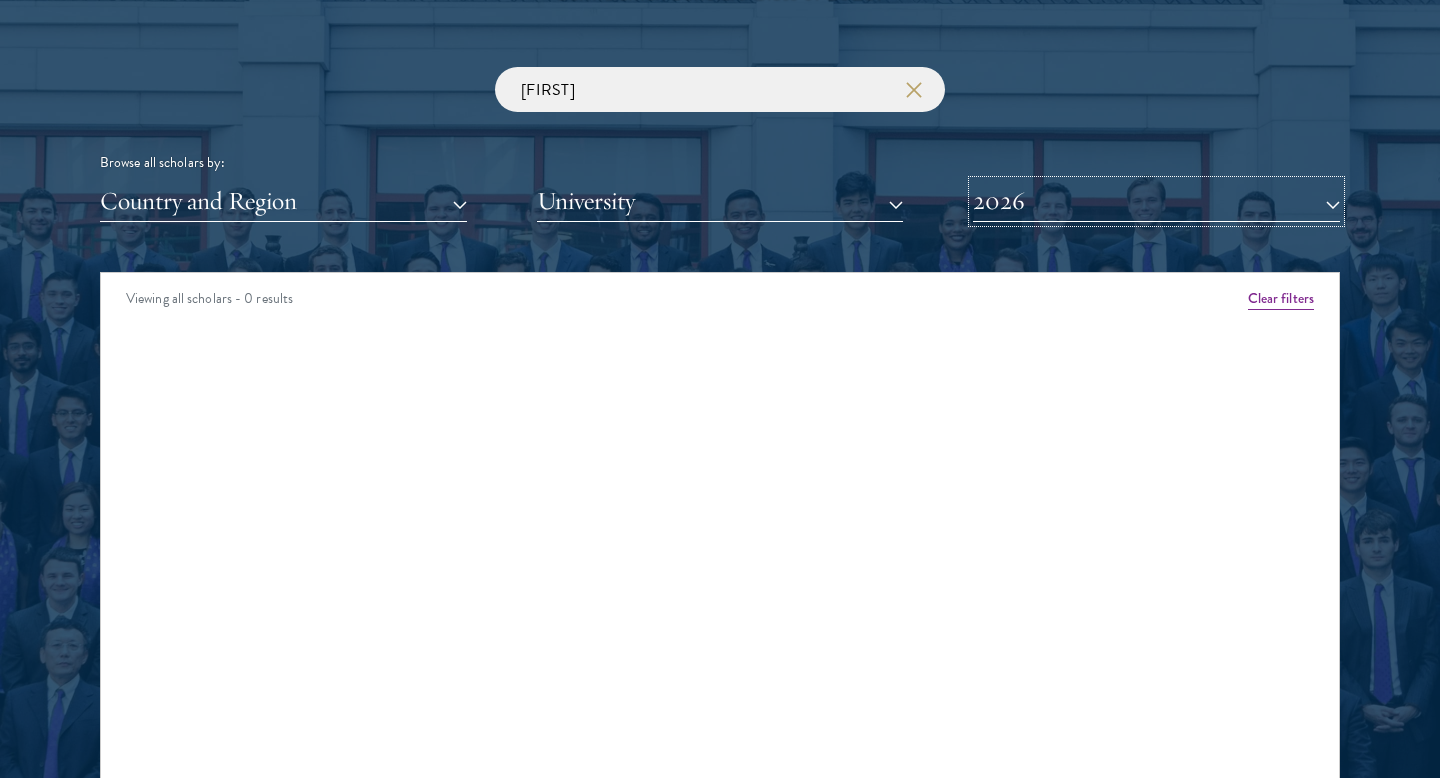 click on "2026" at bounding box center (1156, 201) 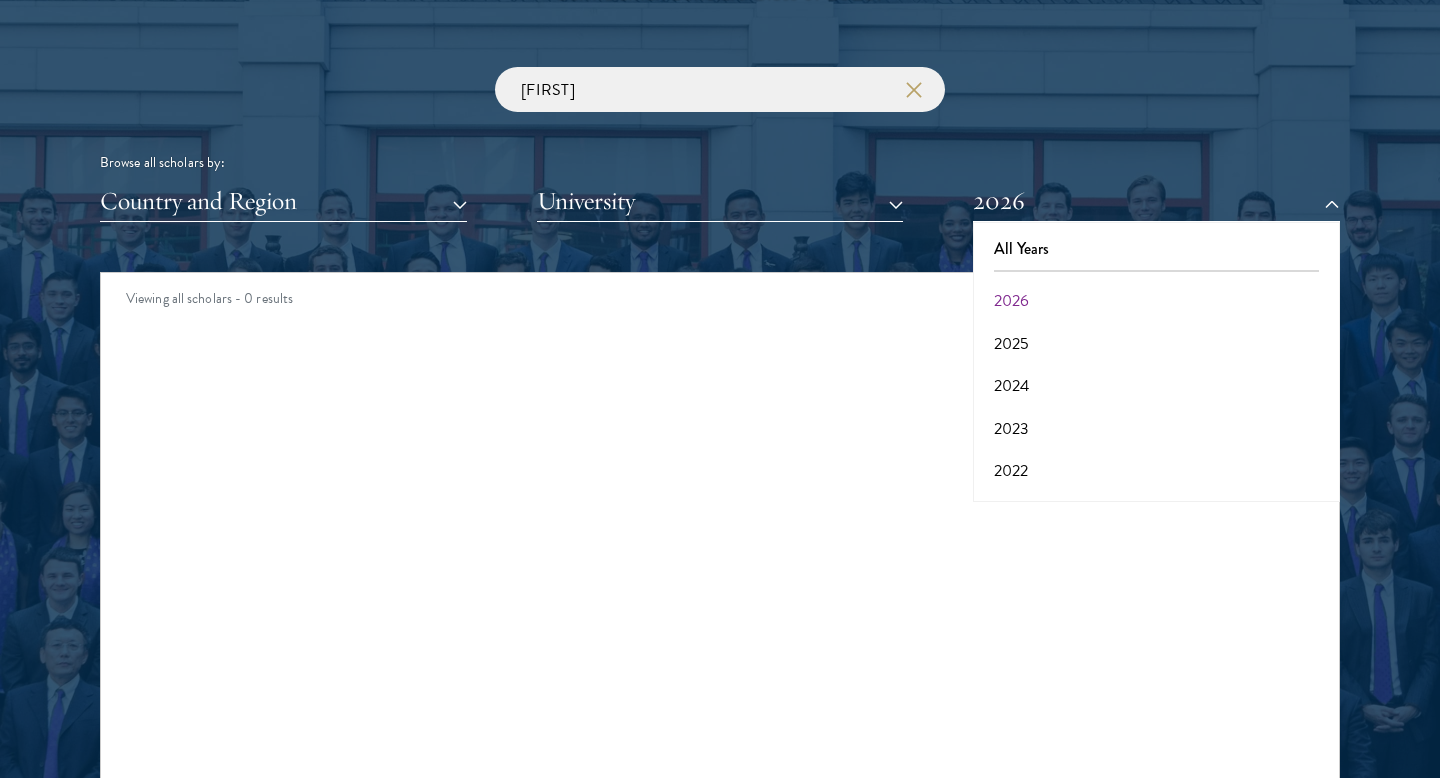 click on "Viewing all scholars - 0 results
Clear filters
Amber
Class of 2025 - 2026
China - Peking University
View Bio
Cirenquji
Class of 2023 - 2024
China - Peking University, New York University
Lozangtashi
Class of 2025 - 2026
China - South-Central Minzu University, Beijing Normal University
View Bio
HossamEldeen Abdelfatah
Class of 2024 - 2025
Egypt - African Leadership University, Rwanda
View Bio
Jordan Abdi
Class of 2019 - 2020
United Kingdom - Imperial College London" at bounding box center [720, 572] 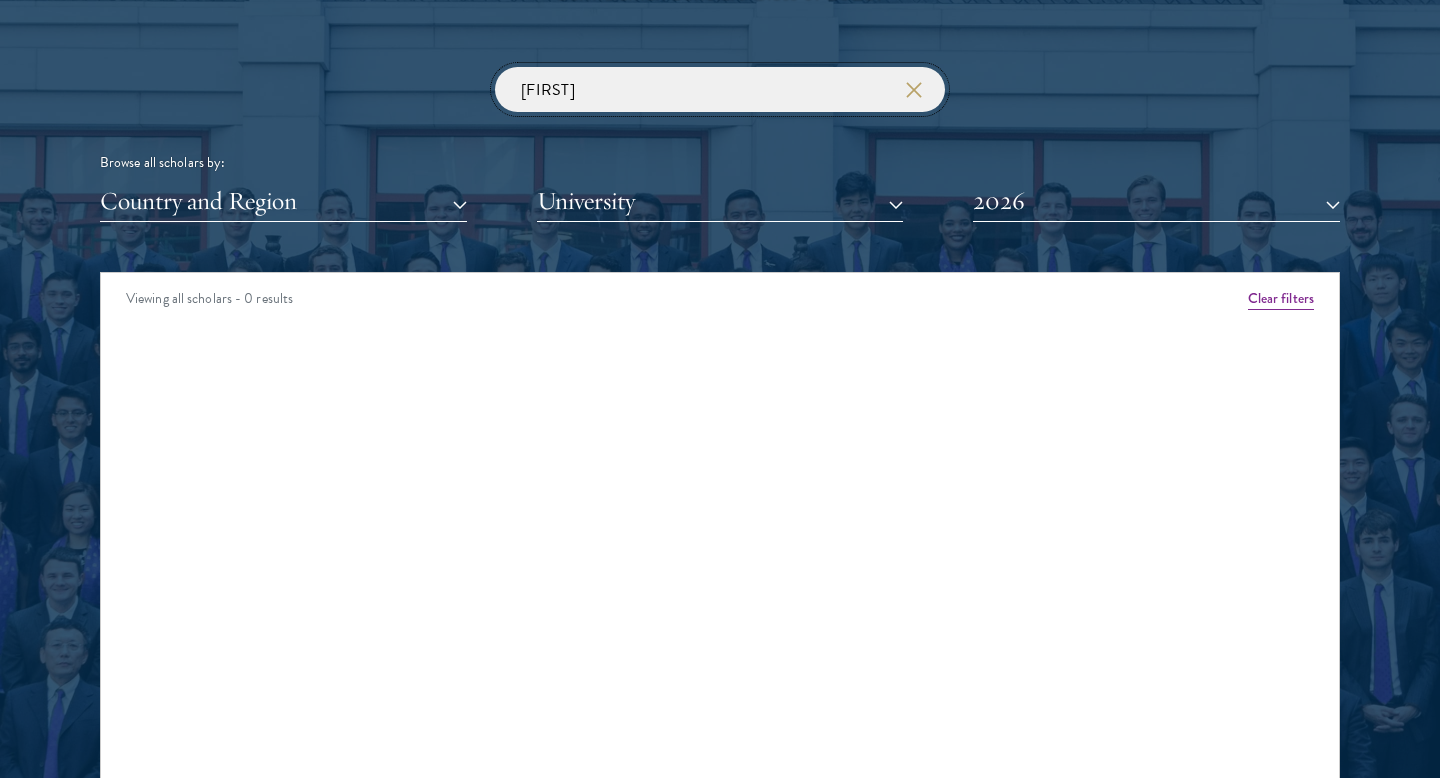 click on "Pallavi" at bounding box center (720, 89) 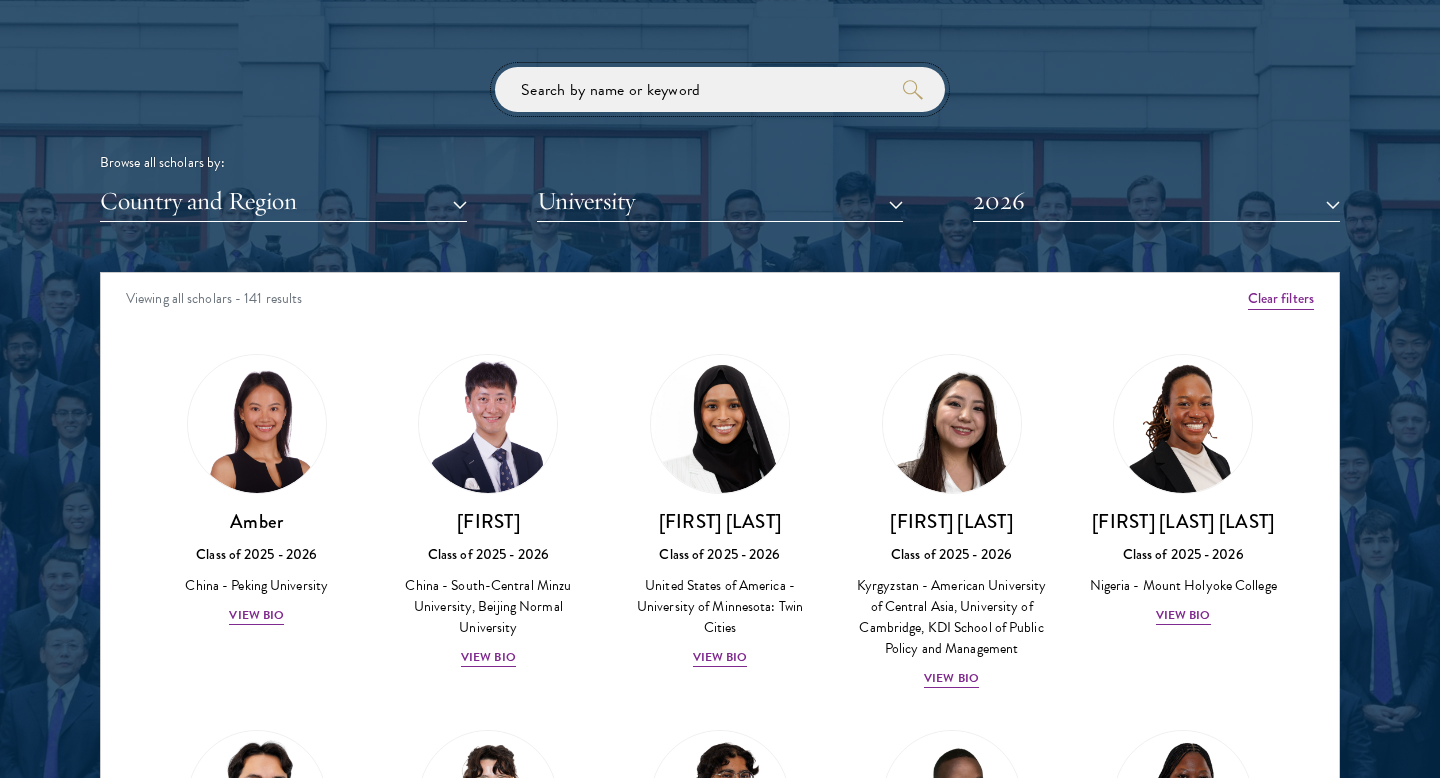 type 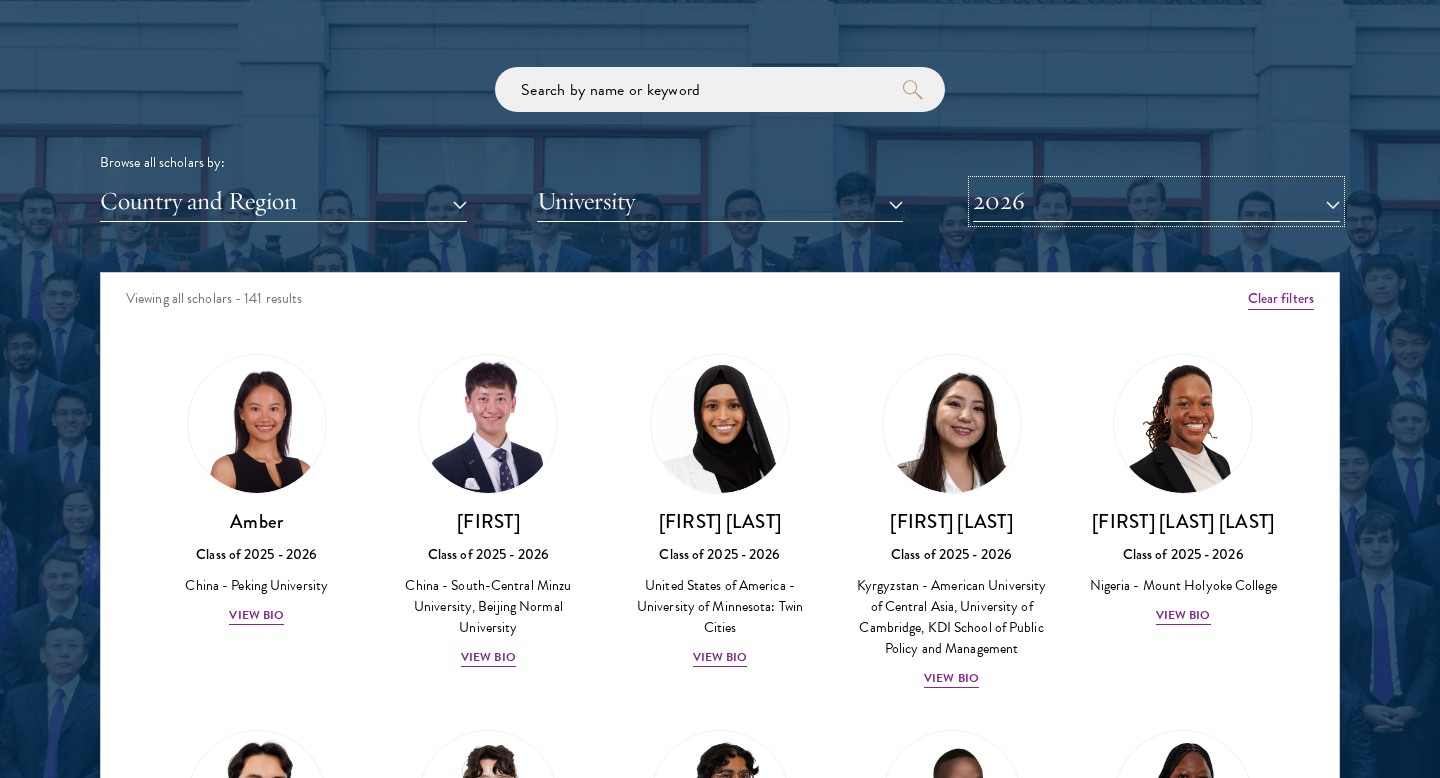 click on "2026" at bounding box center [1156, 201] 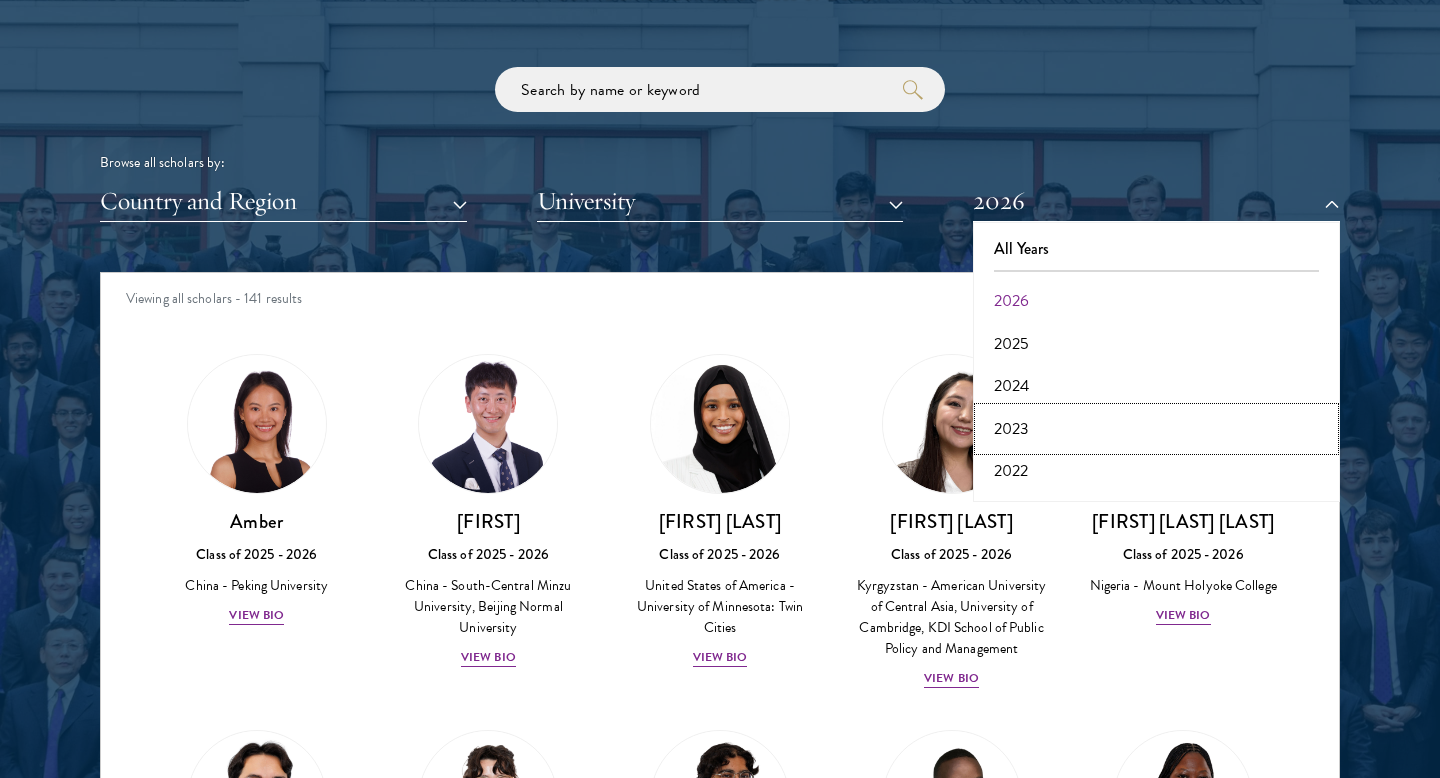 click on "2023" at bounding box center (1156, 429) 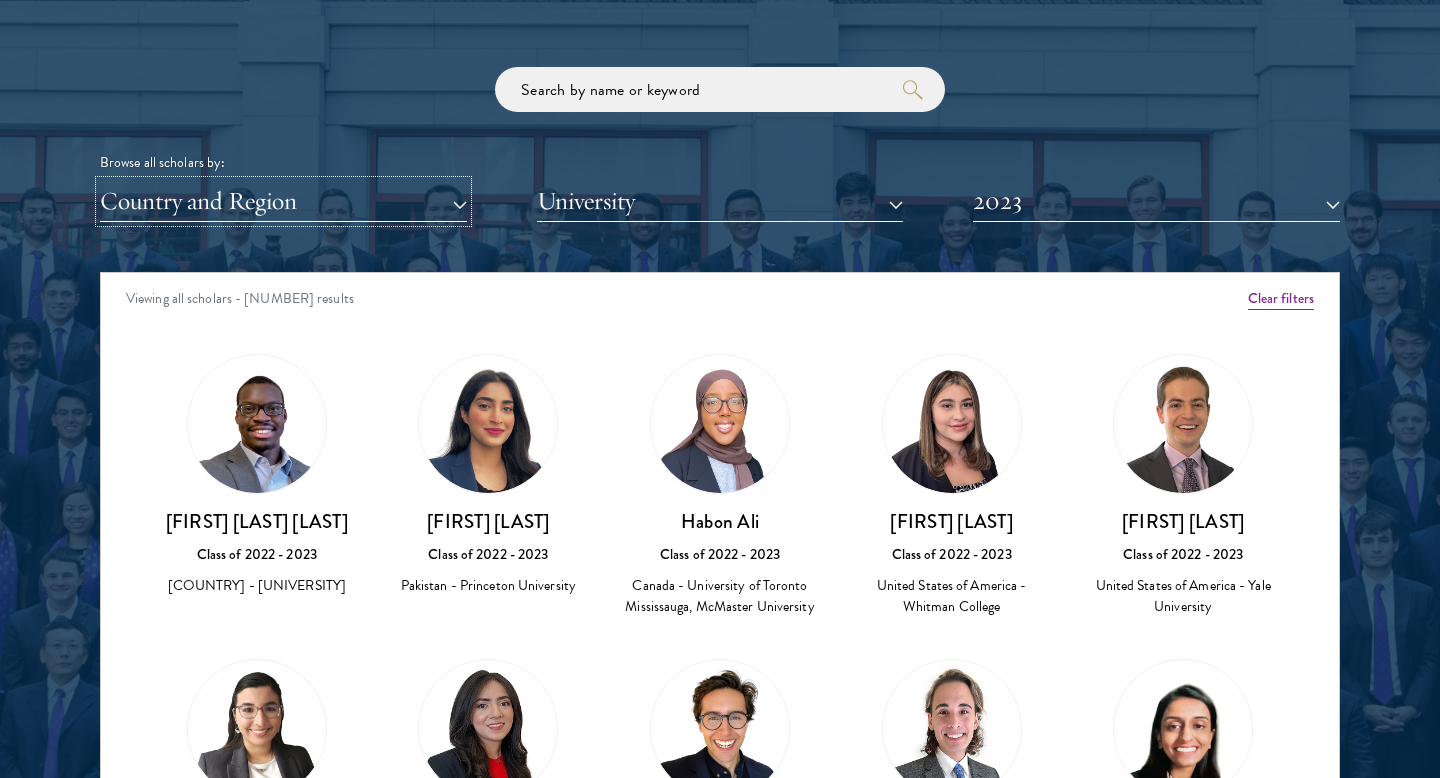 click on "Country and Region" at bounding box center [283, 201] 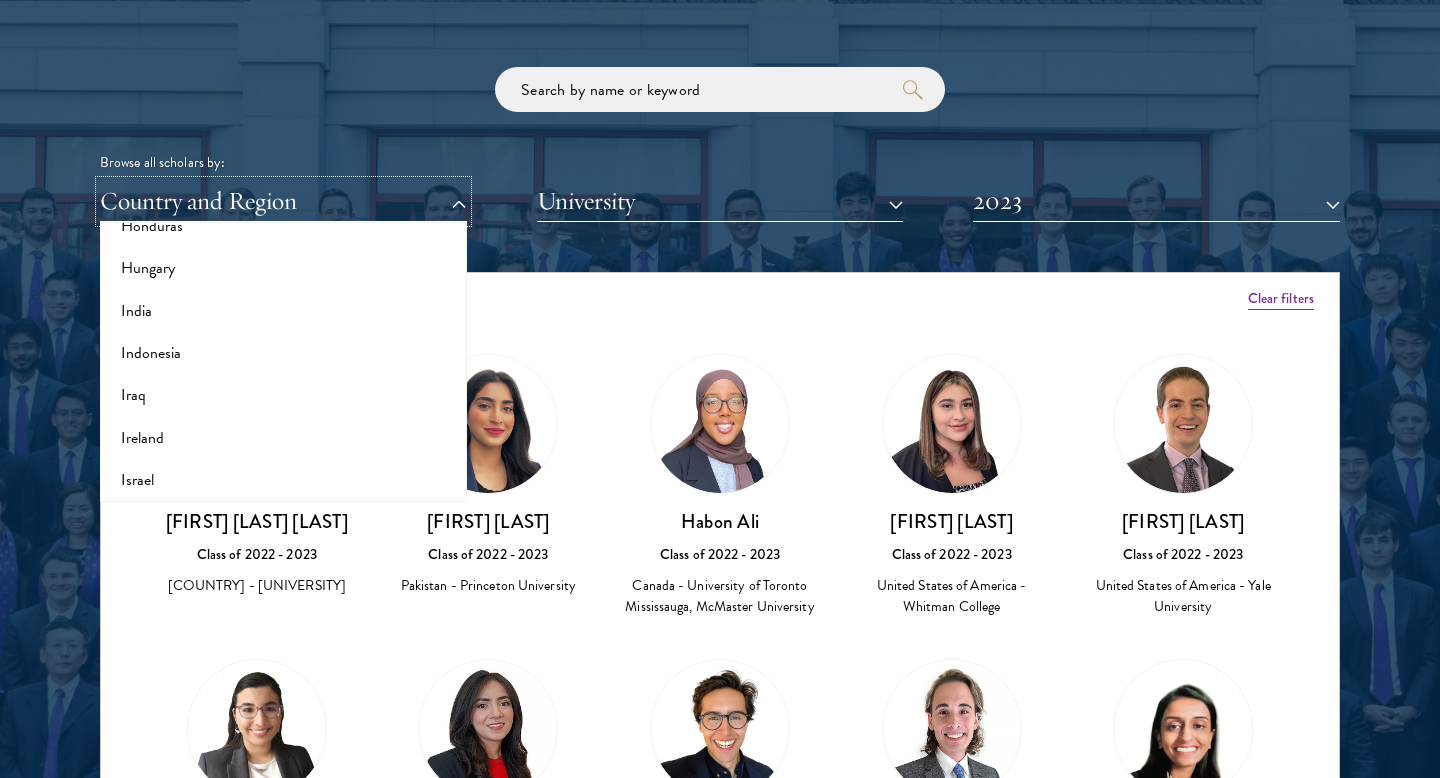 scroll, scrollTop: 1531, scrollLeft: 0, axis: vertical 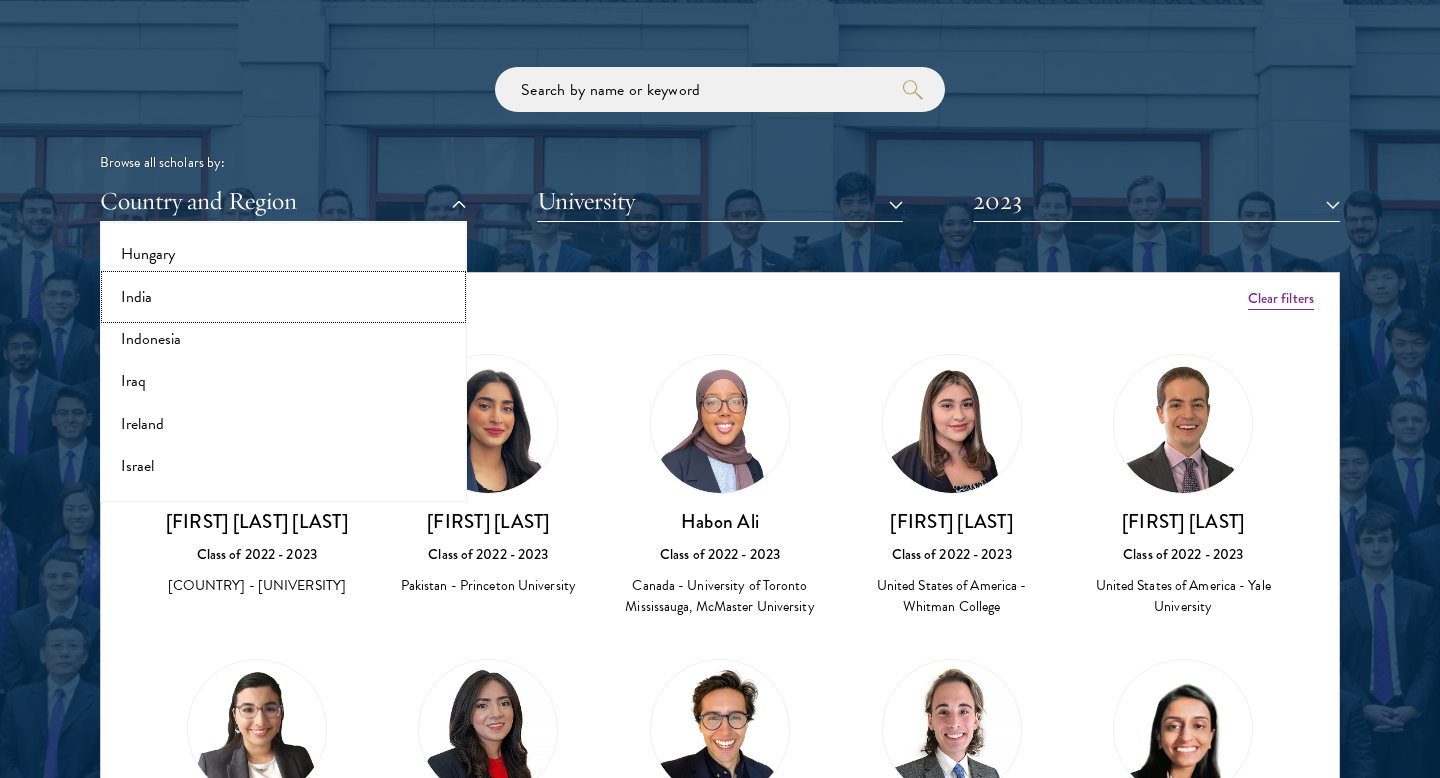click on "India" at bounding box center (283, 297) 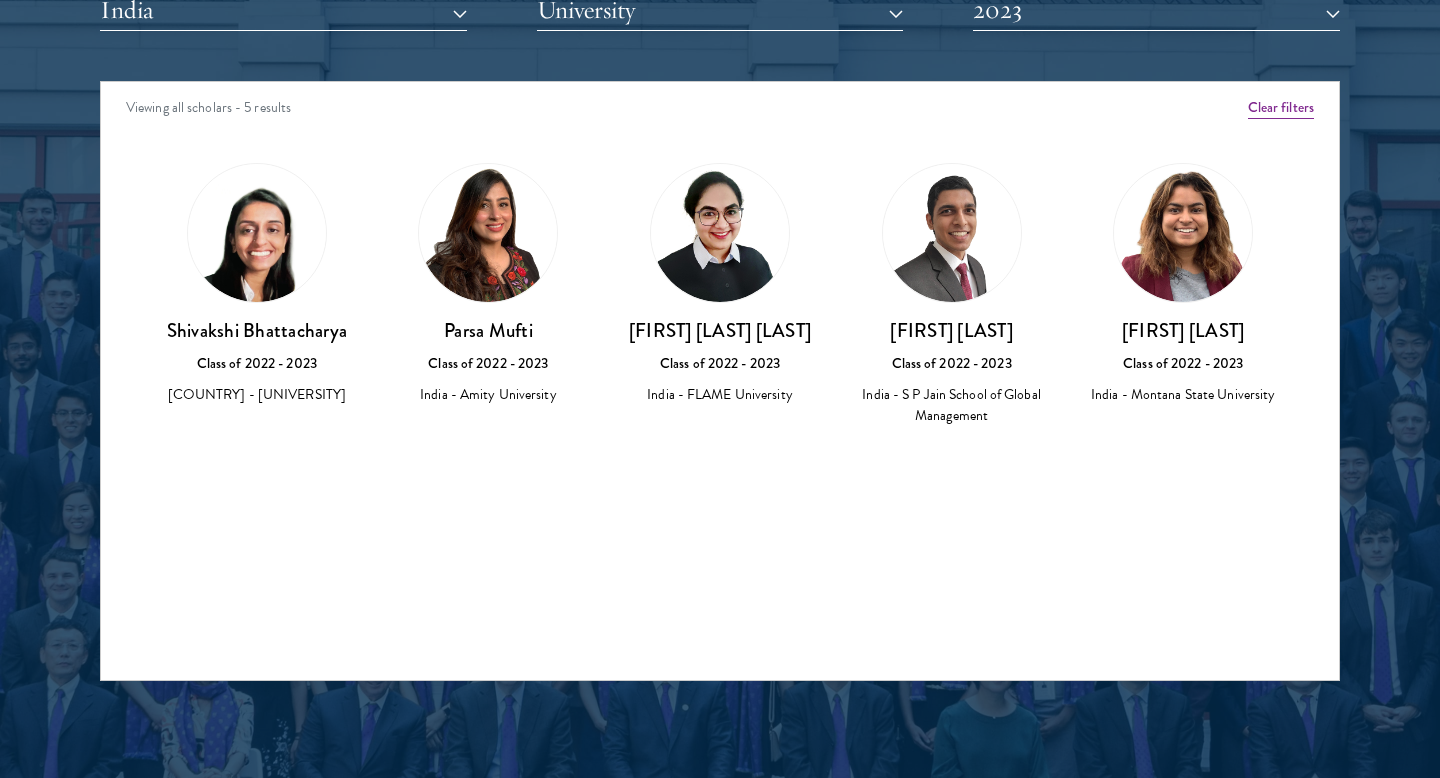 scroll, scrollTop: 2575, scrollLeft: 0, axis: vertical 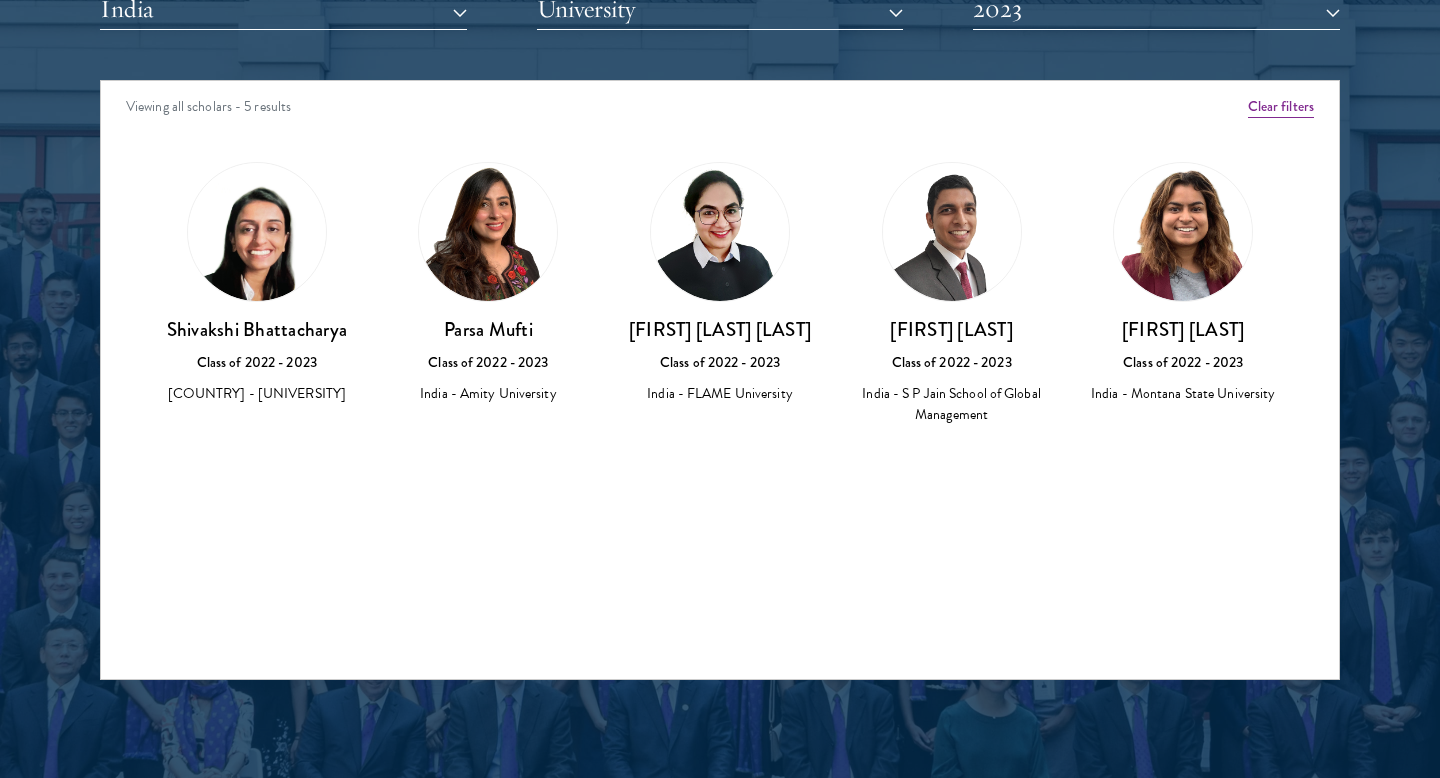 click on "Shivakshi Bhattacharya" at bounding box center (257, 329) 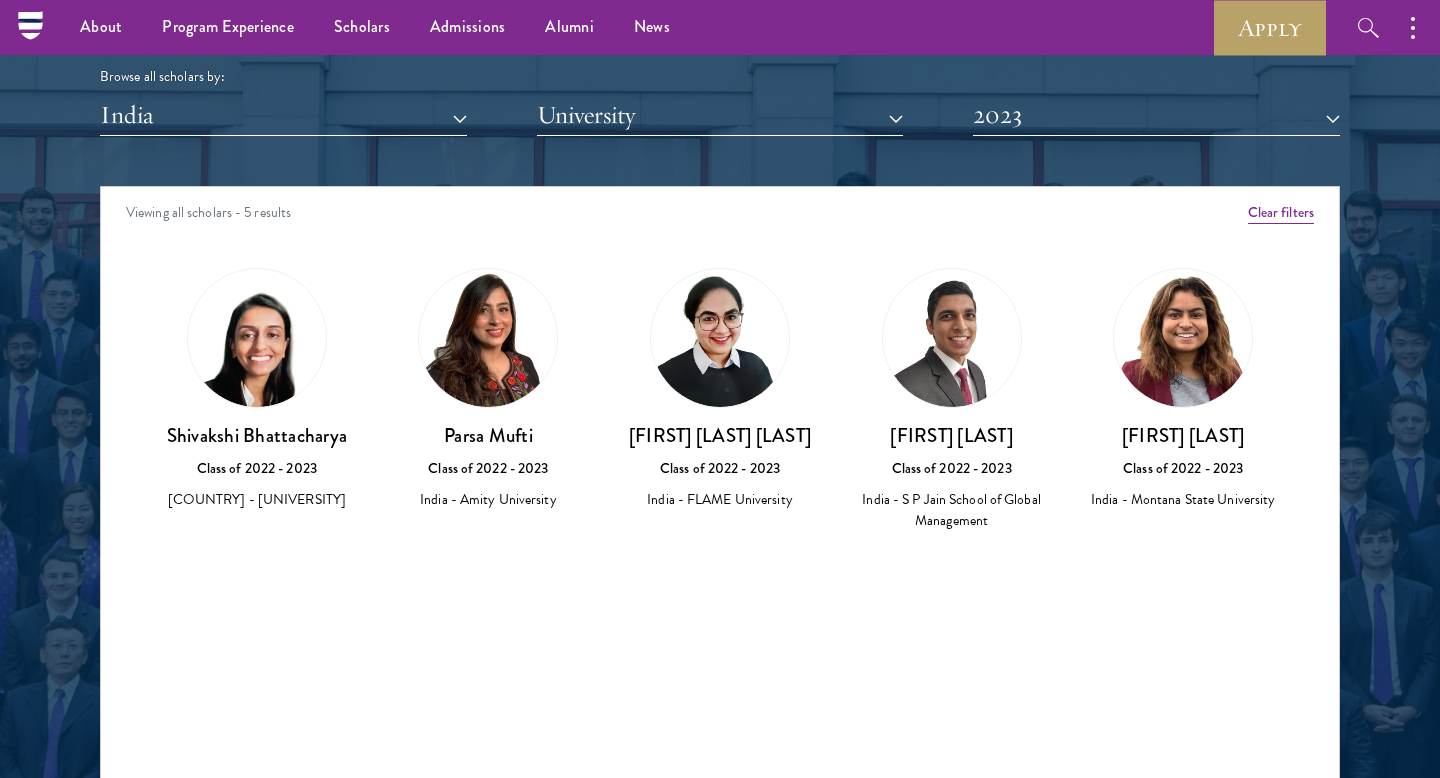 scroll, scrollTop: 2459, scrollLeft: 0, axis: vertical 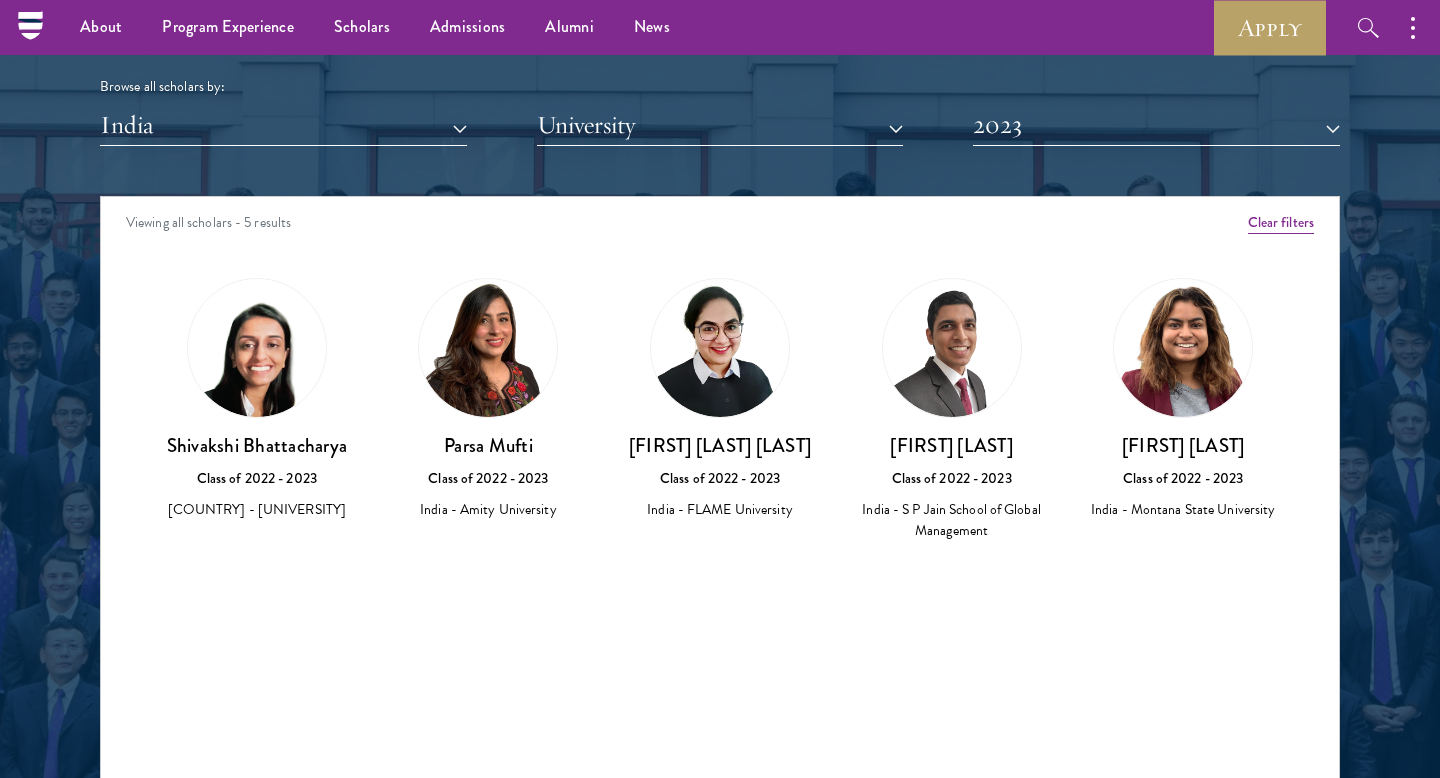 click on "Browse all scholars by:" at bounding box center [720, 86] 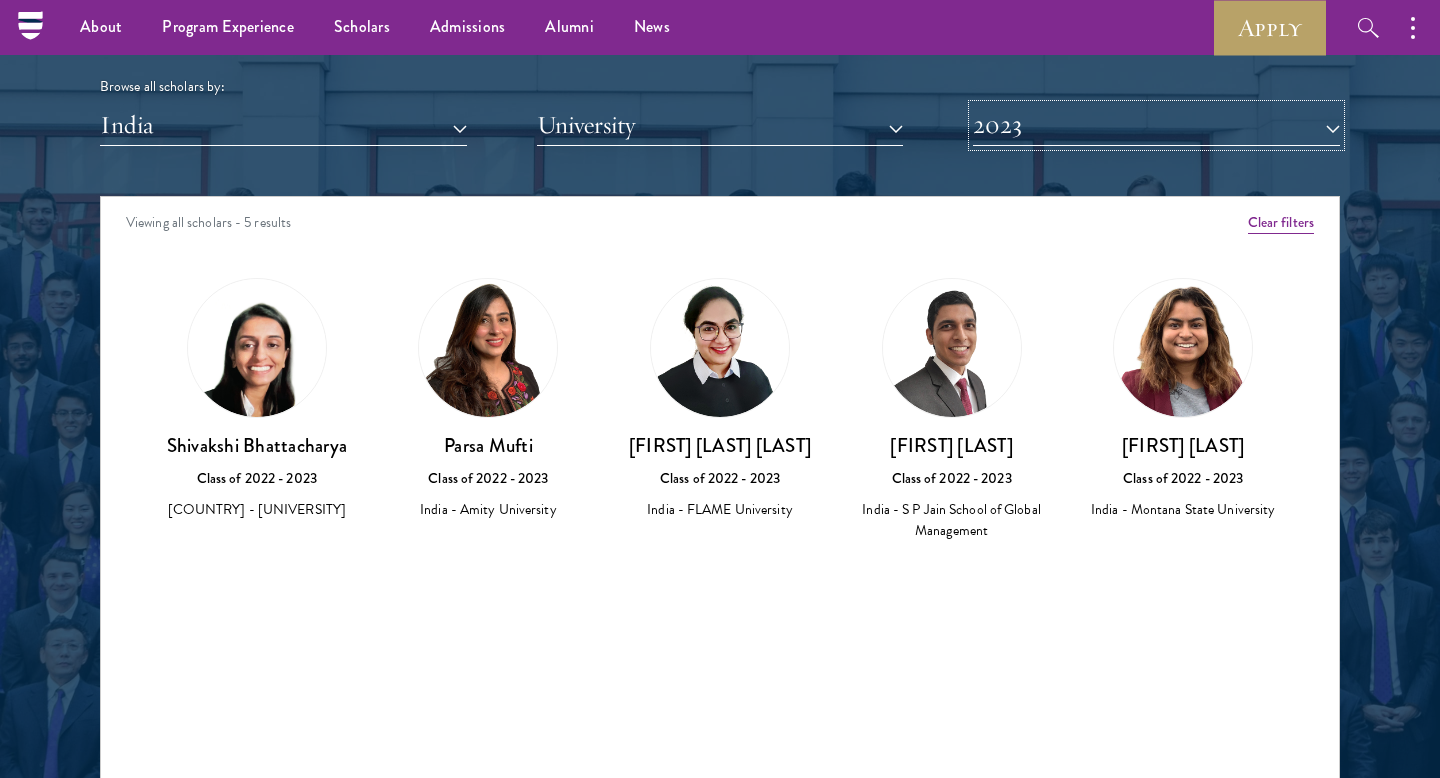 click on "2023" at bounding box center (1156, 125) 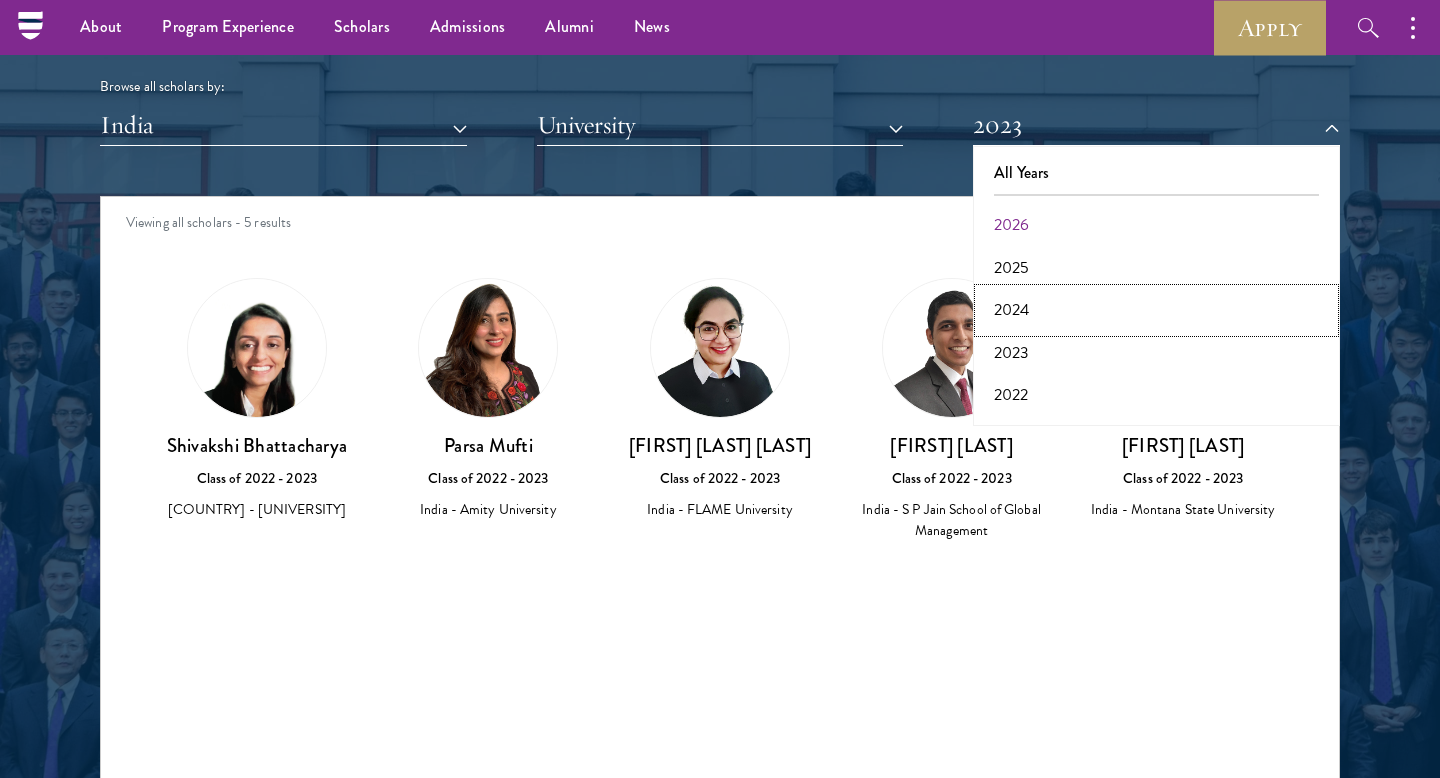 click on "2024" at bounding box center [1156, 310] 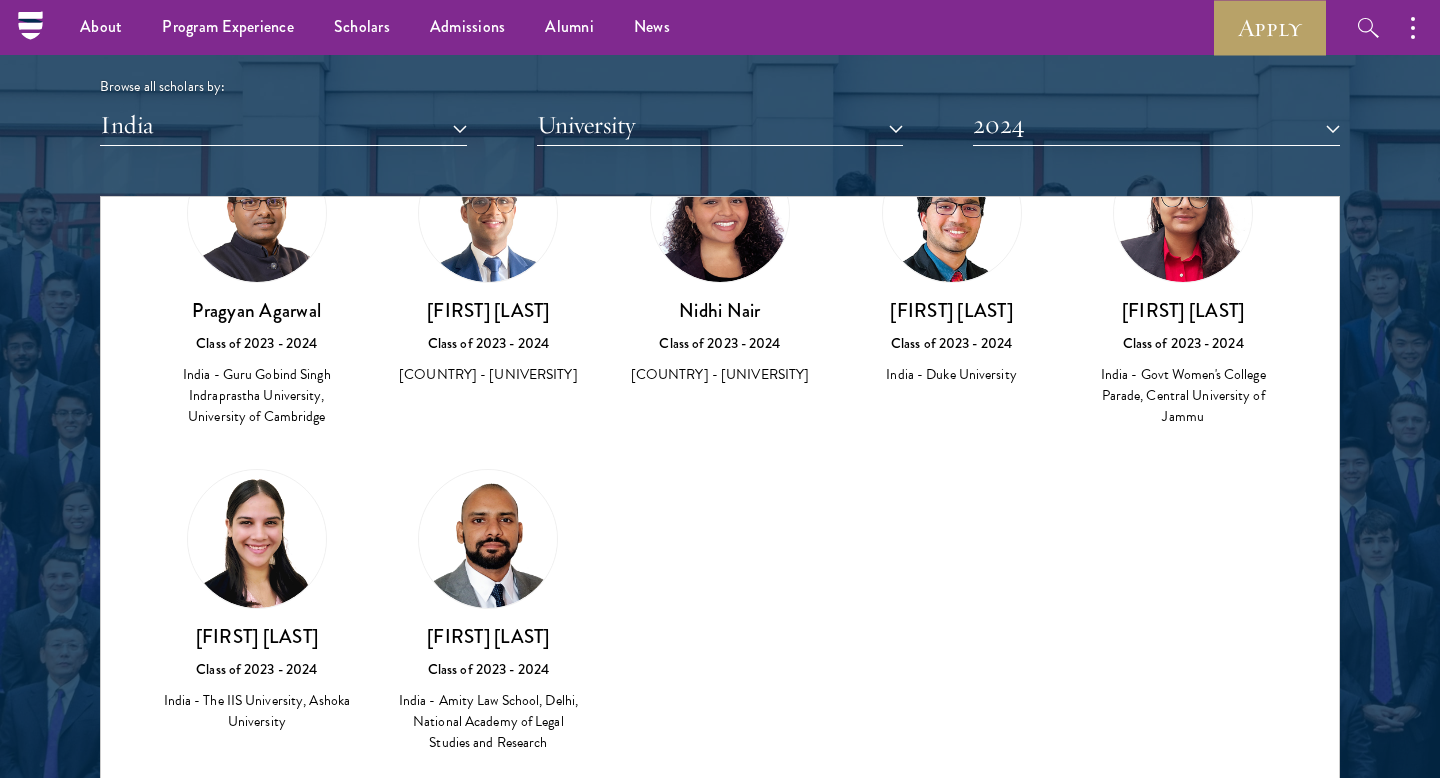 scroll, scrollTop: 155, scrollLeft: 0, axis: vertical 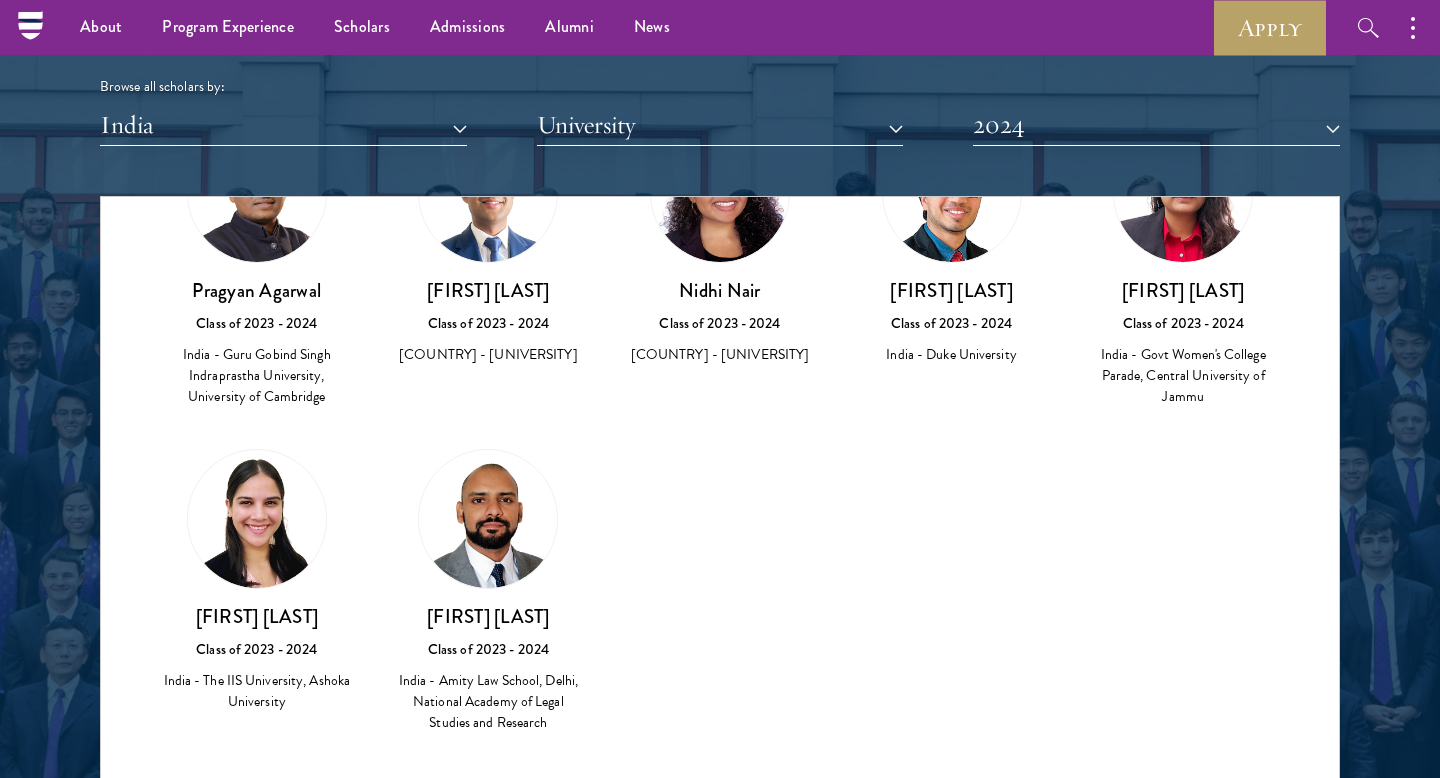 click on "Nidhi Nair
Class of 2023 - 2024
India - University of Connecticut" at bounding box center [720, 245] 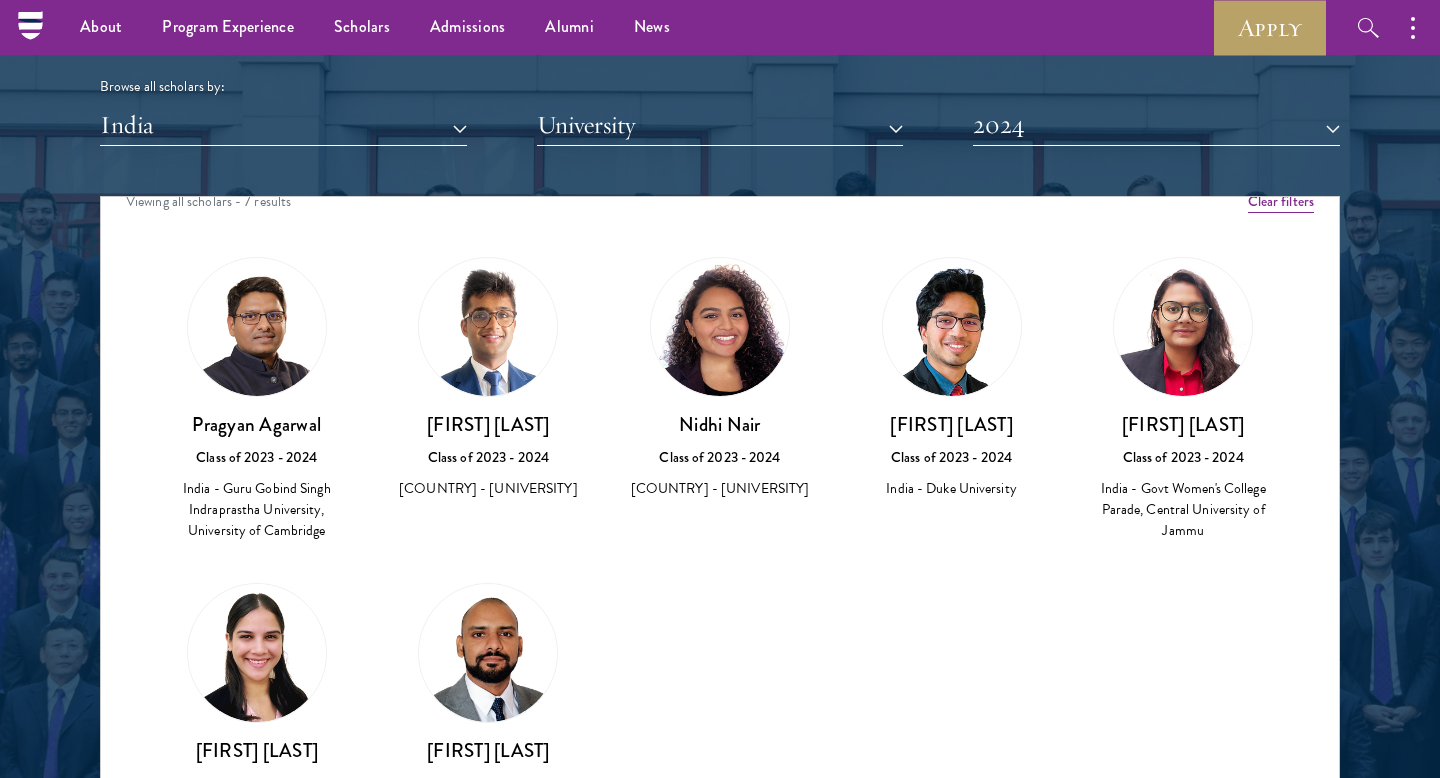 scroll, scrollTop: 0, scrollLeft: 0, axis: both 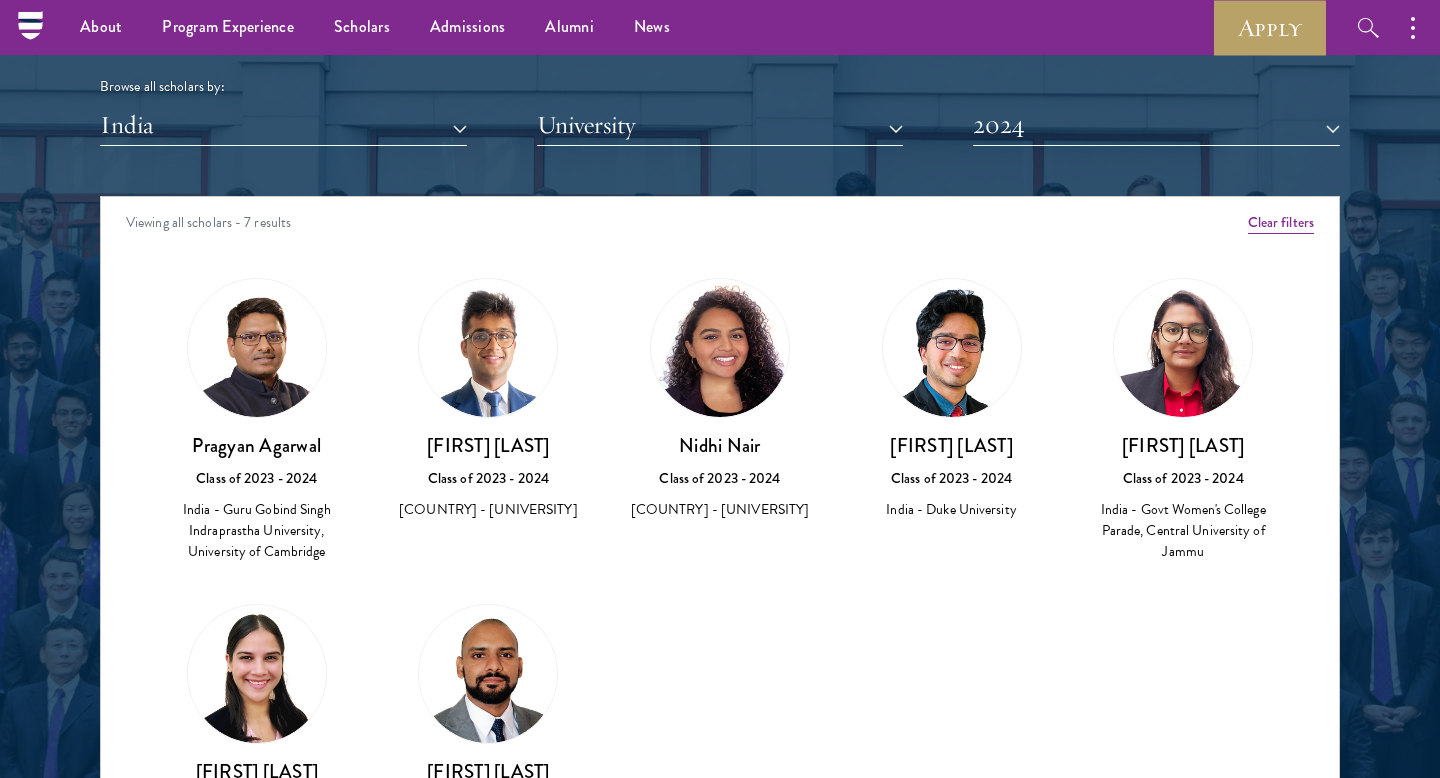 click at bounding box center (1183, 348) 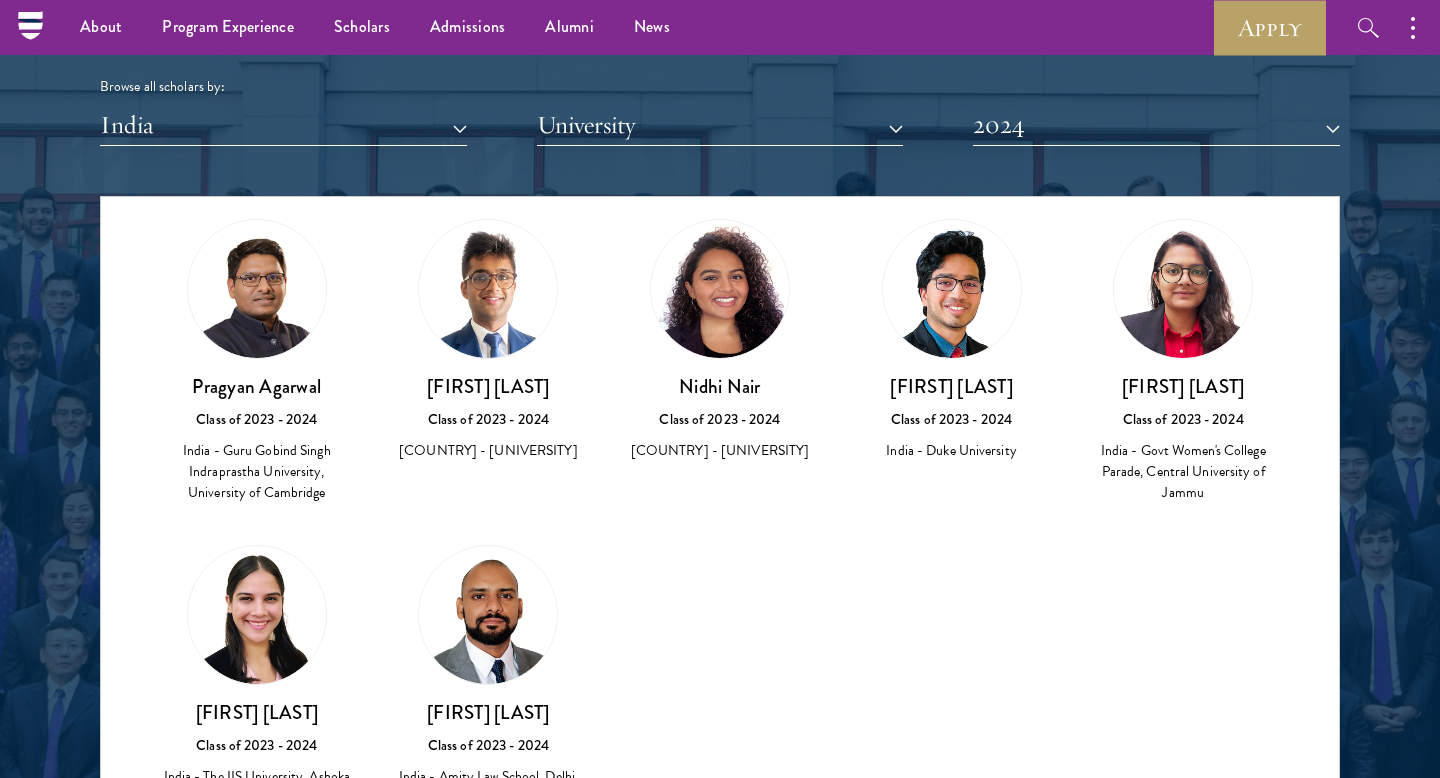 scroll, scrollTop: 62, scrollLeft: 0, axis: vertical 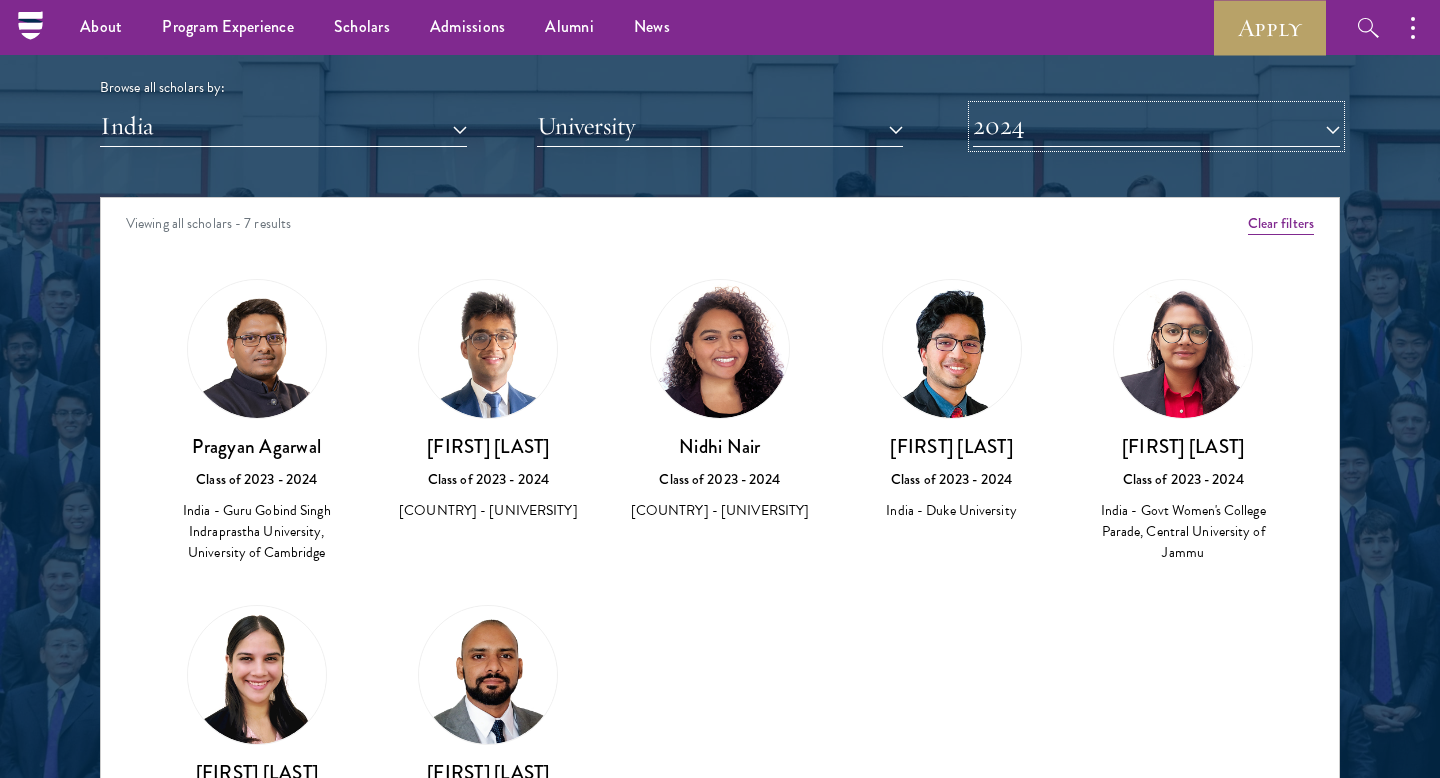 click on "2024" at bounding box center [1156, 126] 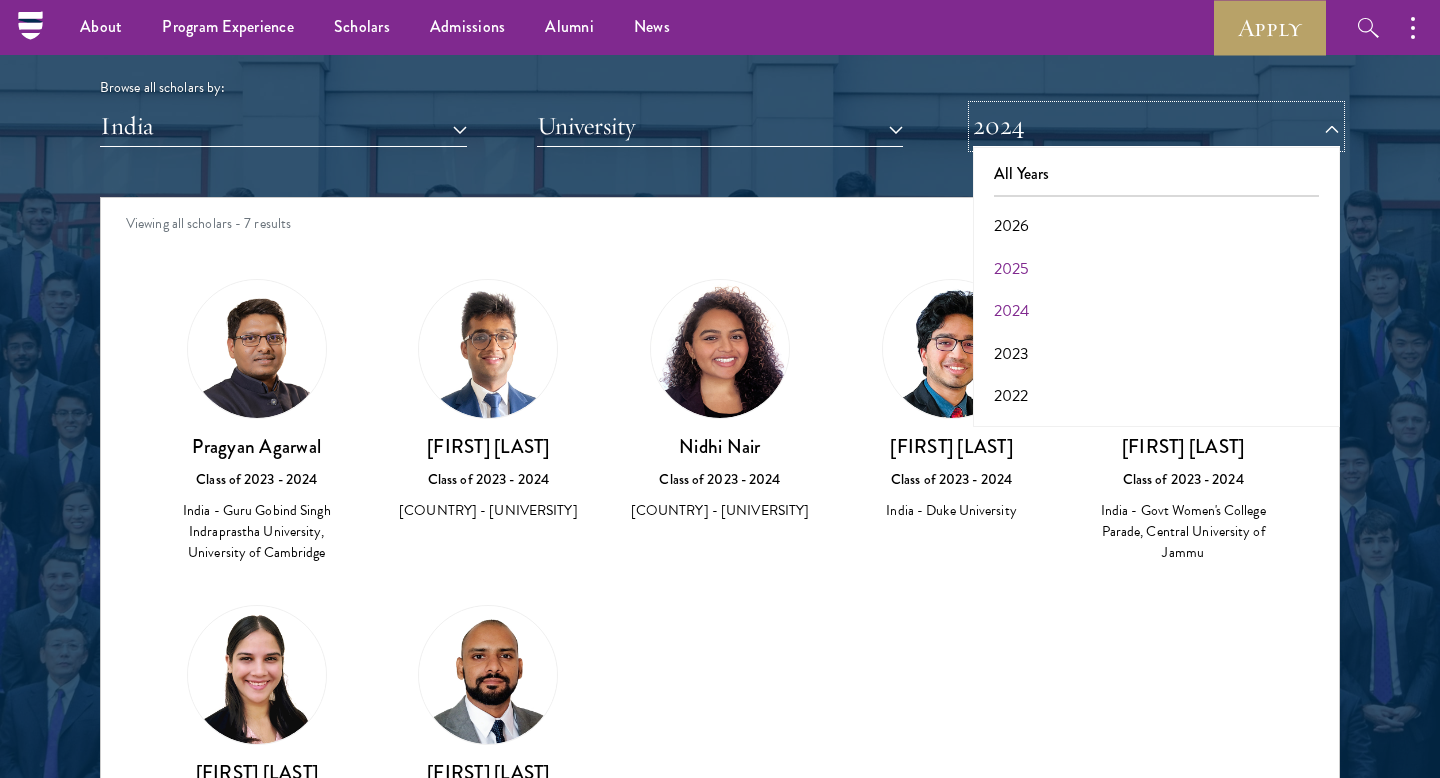 scroll, scrollTop: 2459, scrollLeft: 0, axis: vertical 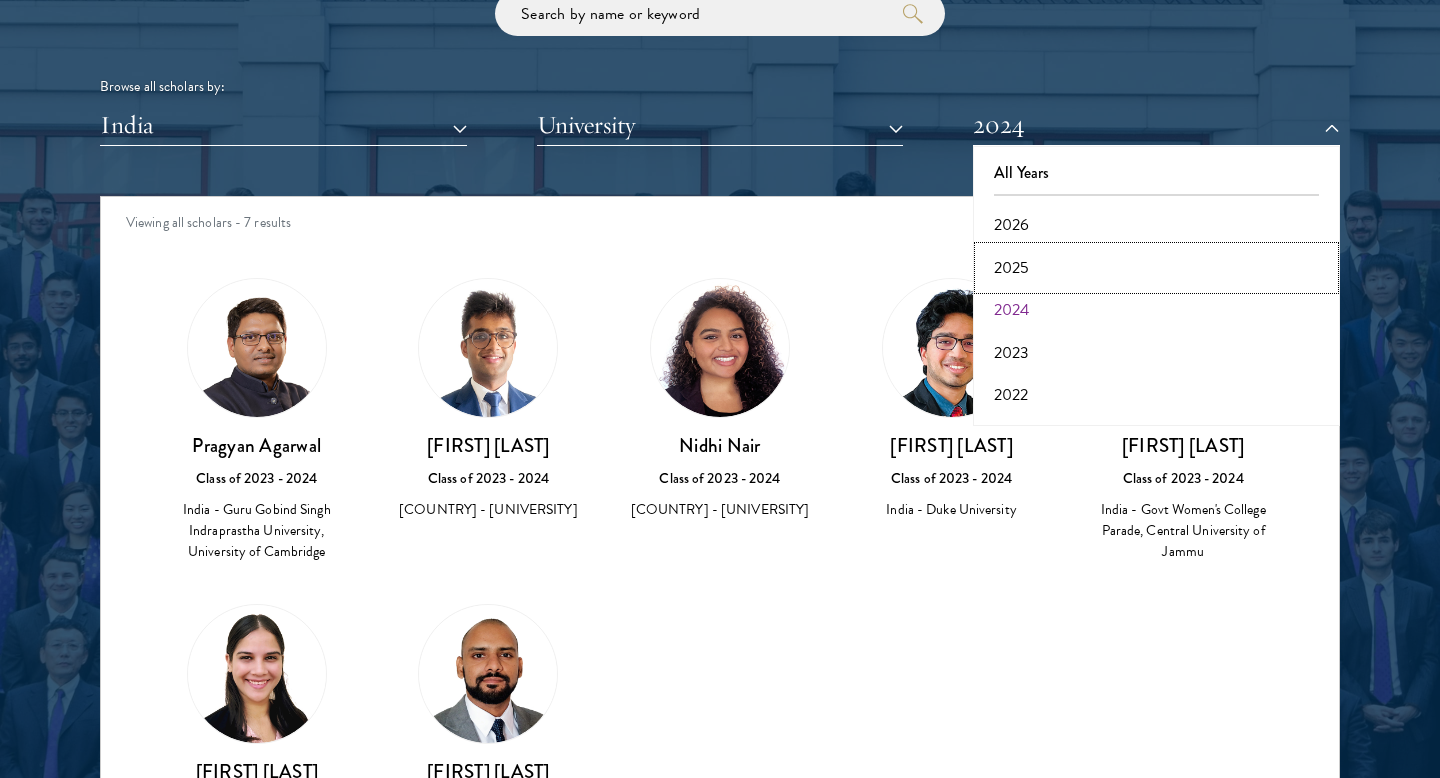 click on "2025" at bounding box center (1156, 268) 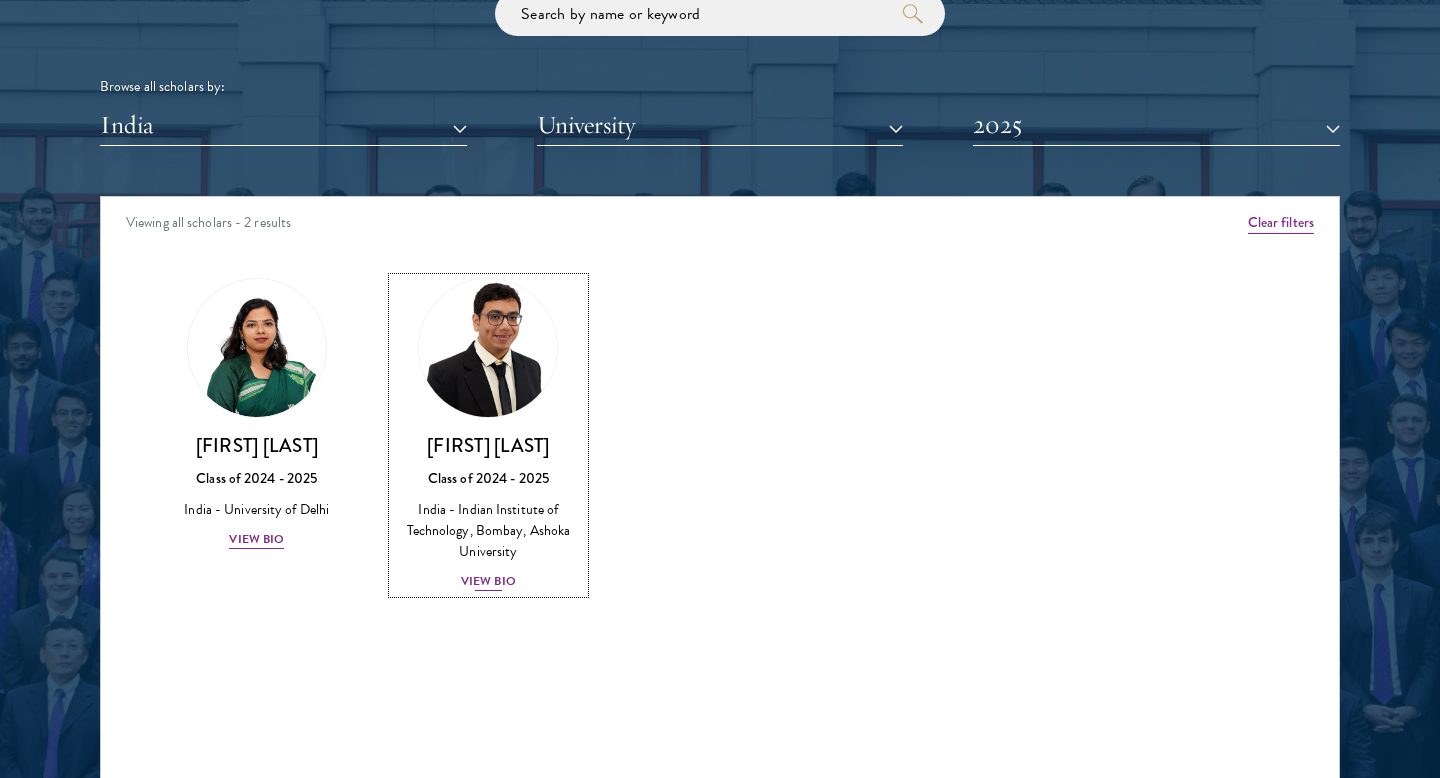 click at bounding box center [488, 348] 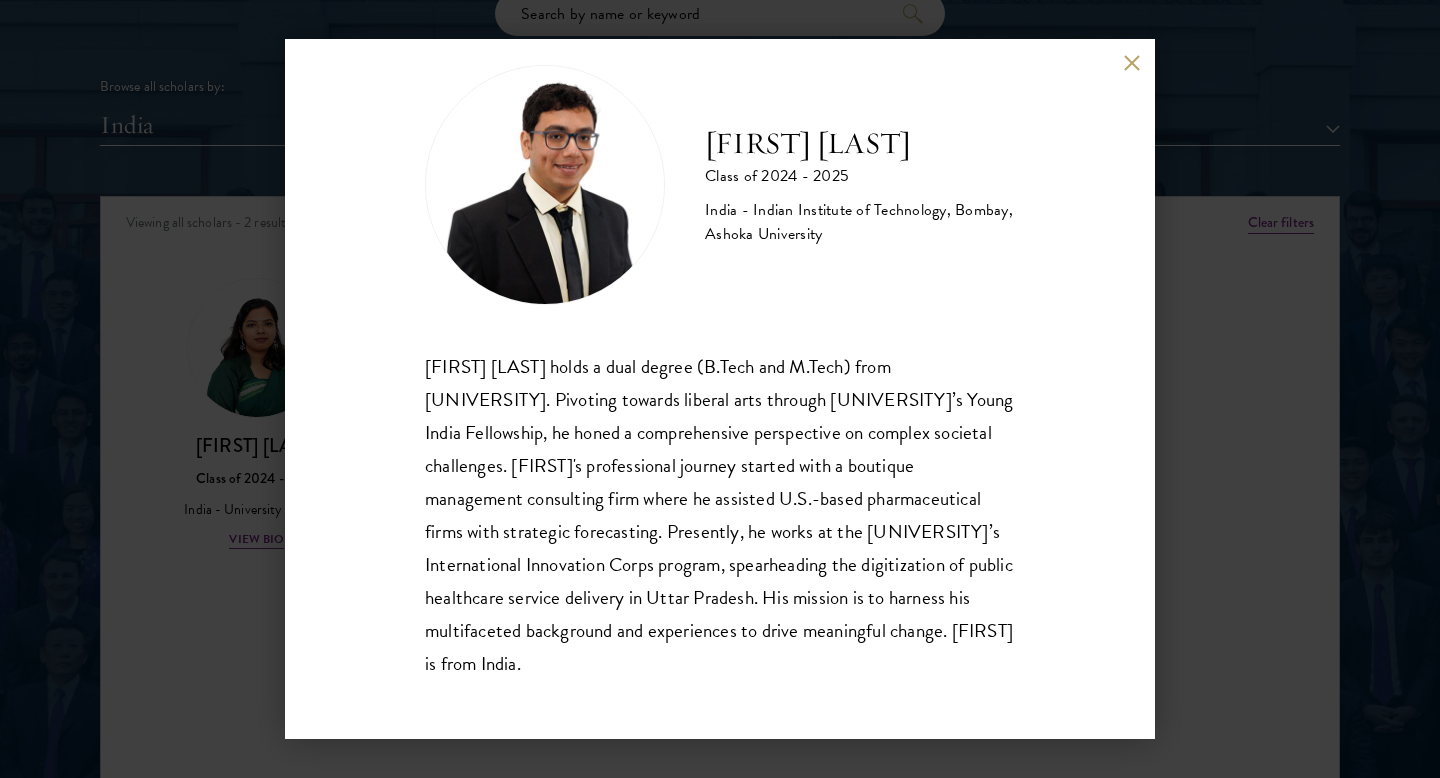 scroll, scrollTop: 35, scrollLeft: 0, axis: vertical 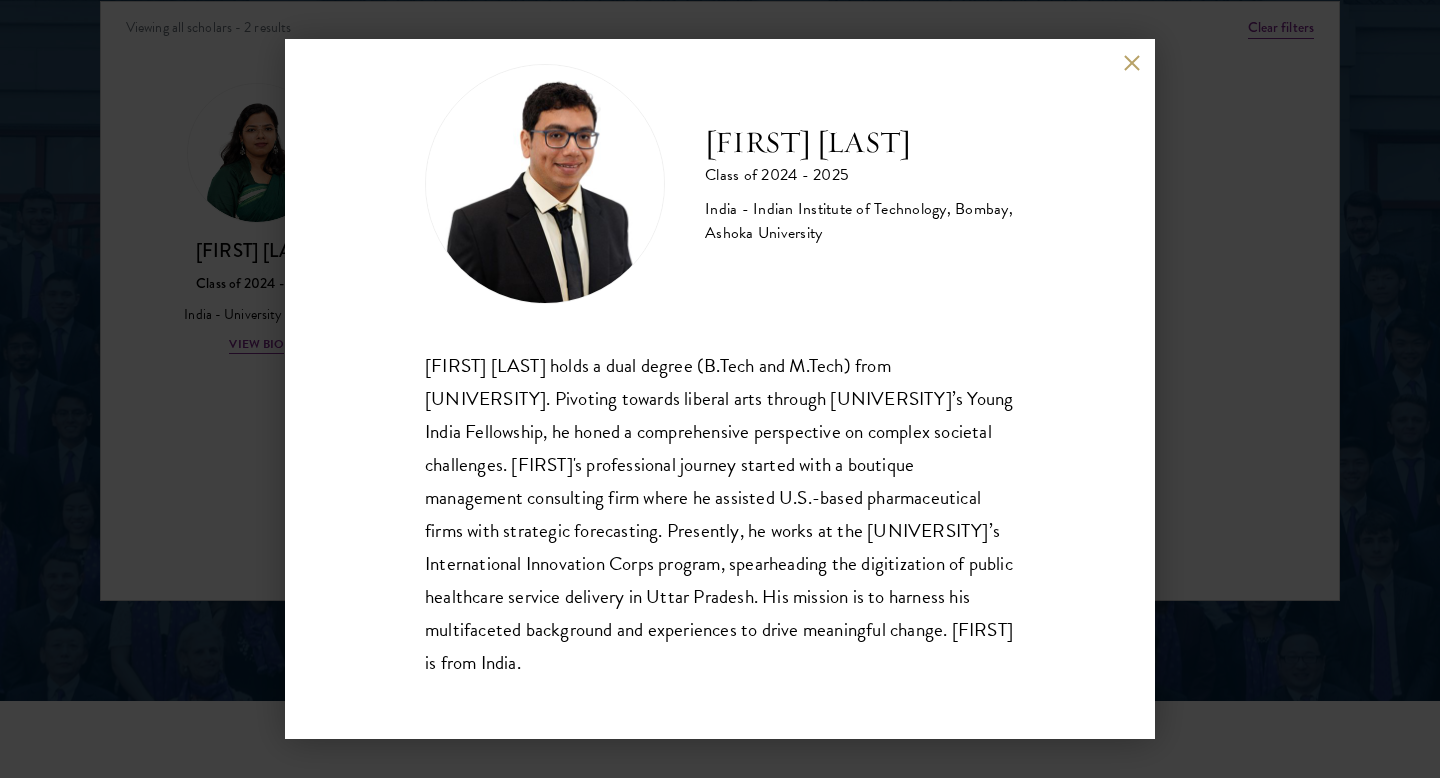 click on "[FIRST] [LAST]
Class of 2024 - 2025
[COUNTRY] - [UNIVERSITY], [UNIVERSITY]
[FIRST] holds a dual degree (B.Tech and M.Tech) from [UNIVERSITY]. Pivoting towards liberal arts through [UNIVERSITY]’s Young India Fellowship, he honed a comprehensive perspective on complex societal challenges. [FIRST]'s professional journey started with a boutique management consulting firm where he assisted U.S.-based pharmaceutical firms with strategic forecasting. Presently, he works at the [UNIVERSITY]’s International Innovation Corps program, spearheading the digitization of public healthcare service delivery in Uttar Pradesh. His mission is to harness his multifaceted background and experiences to drive meaningful change. [FIRST] is from India." at bounding box center (720, 389) 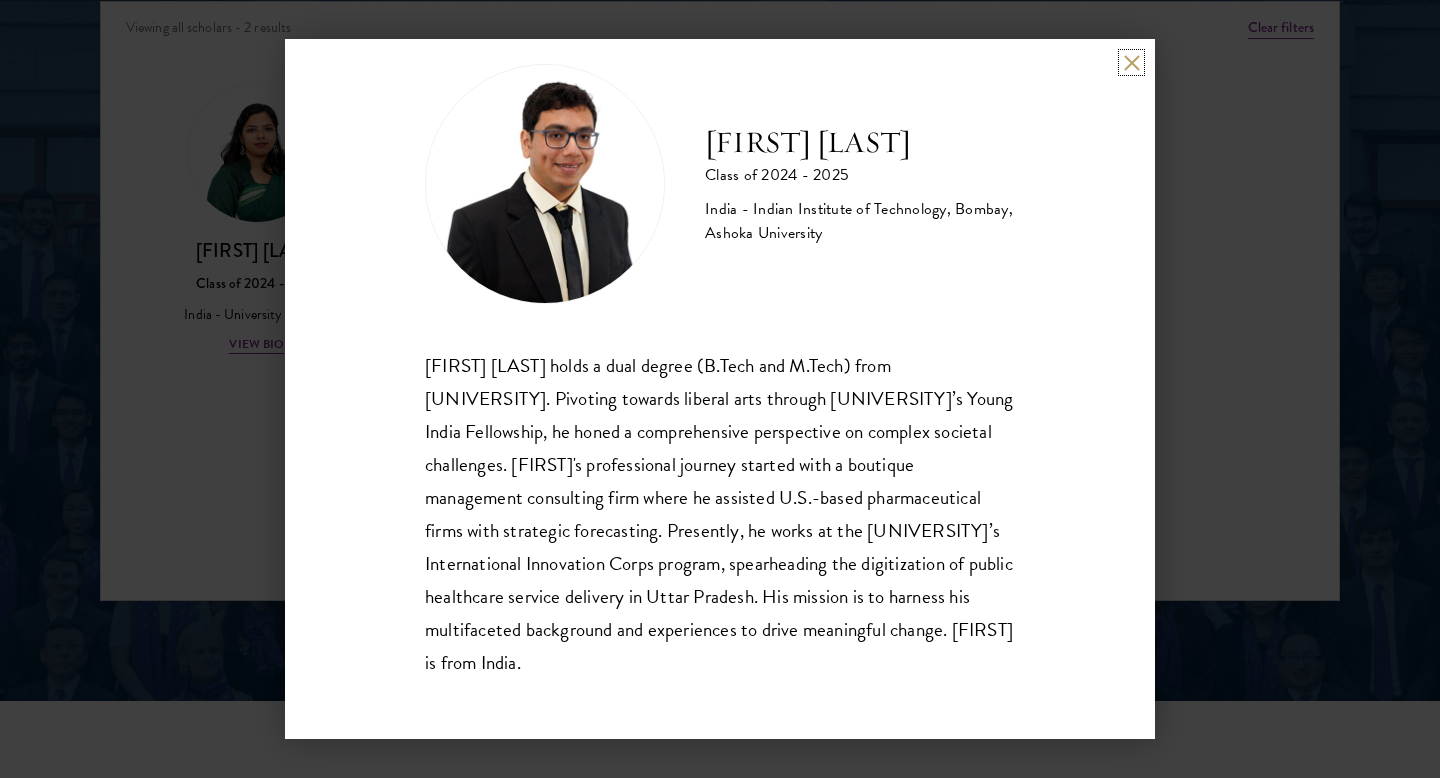 click at bounding box center (1131, 62) 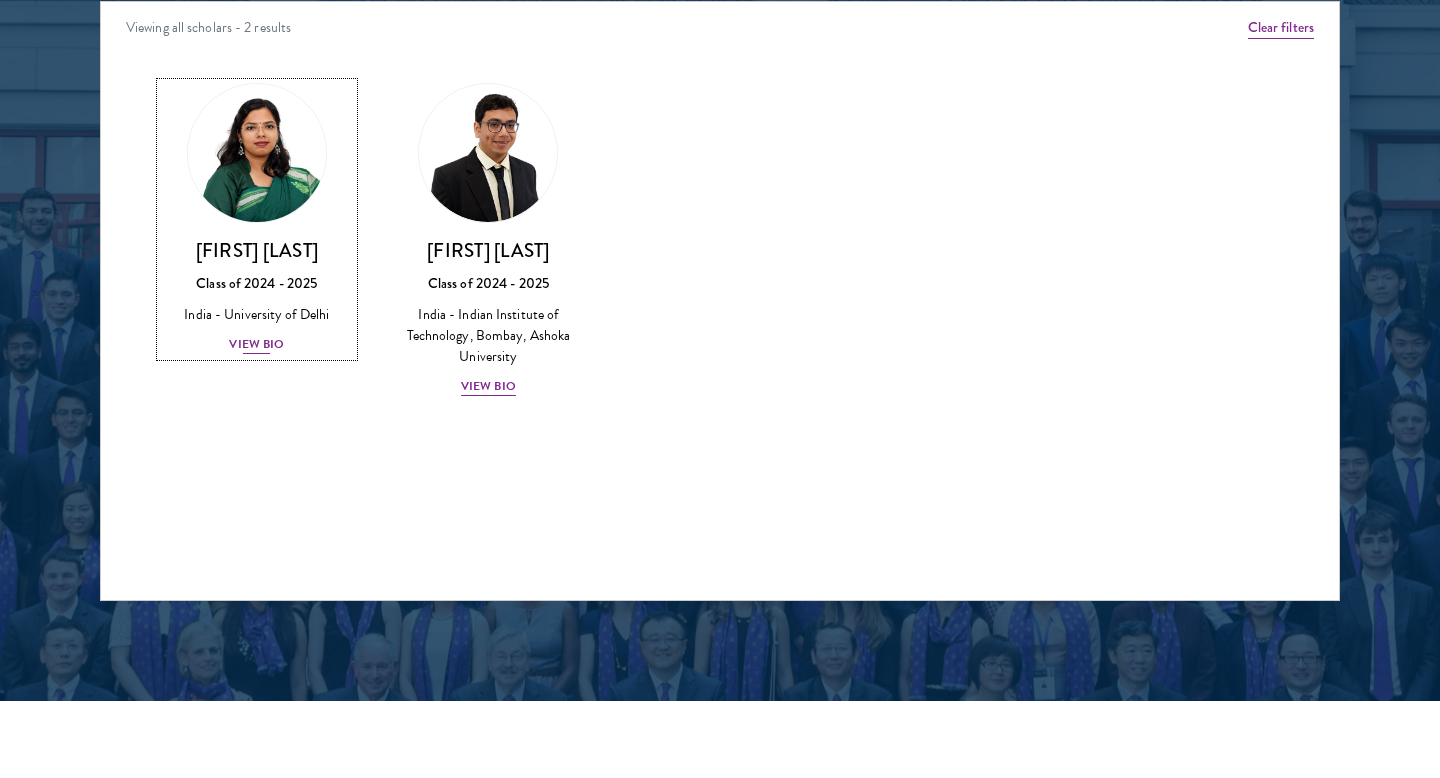 click on "View Bio" at bounding box center [256, 344] 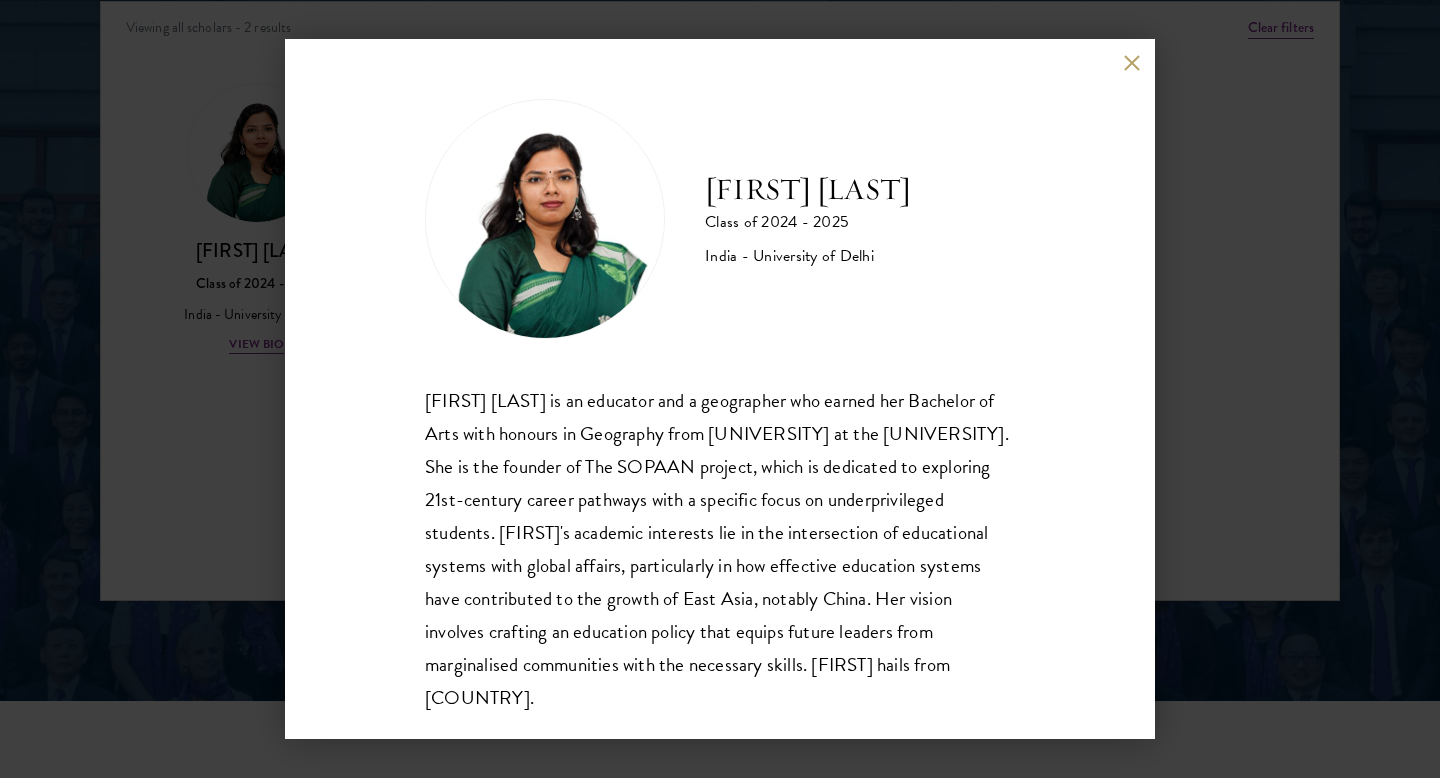 scroll, scrollTop: 35, scrollLeft: 0, axis: vertical 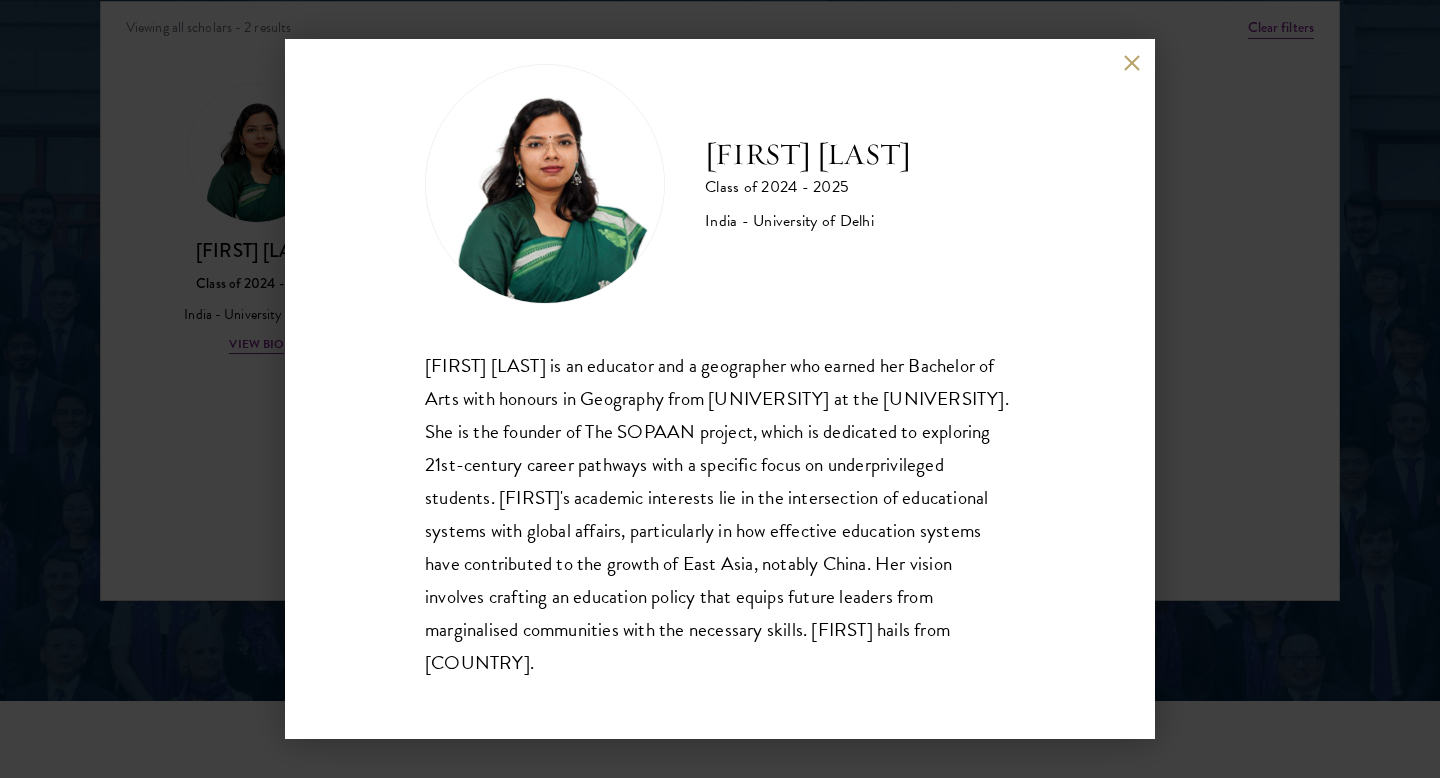 click on "[FIRST] [LAST]
Class of [YEAR] - [YEAR]
[COUNTRY] - [UNIVERSITY]
[FIRST] [LAST] is an educator and a geographer who earned her Bachelor of Arts with honours in Geography from [UNIVERSITY]. She is the founder of The SOPAAN project, which is dedicated to exploring 21st-century career pathways with a specific focus on underprivileged students. [FIRST]'s academic interests lie in the intersection of educational systems with global affairs, particularly in how effective education systems have contributed to the growth of East Asia, notably China. Her vision involves crafting an education policy that equips future leaders from marginalised communities with the necessary skills. [FIRST] hails from [COUNTRY]." at bounding box center (720, 389) 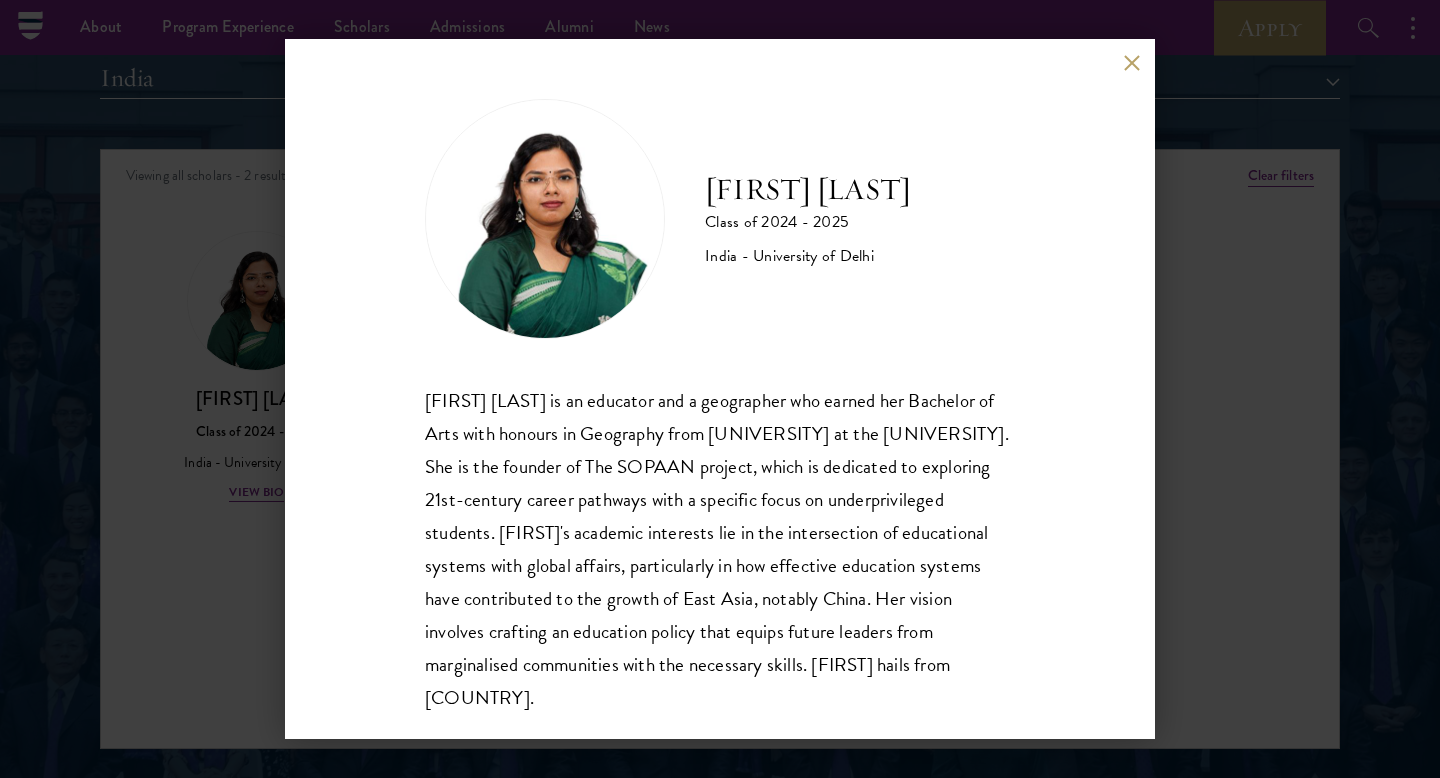 scroll, scrollTop: 2494, scrollLeft: 0, axis: vertical 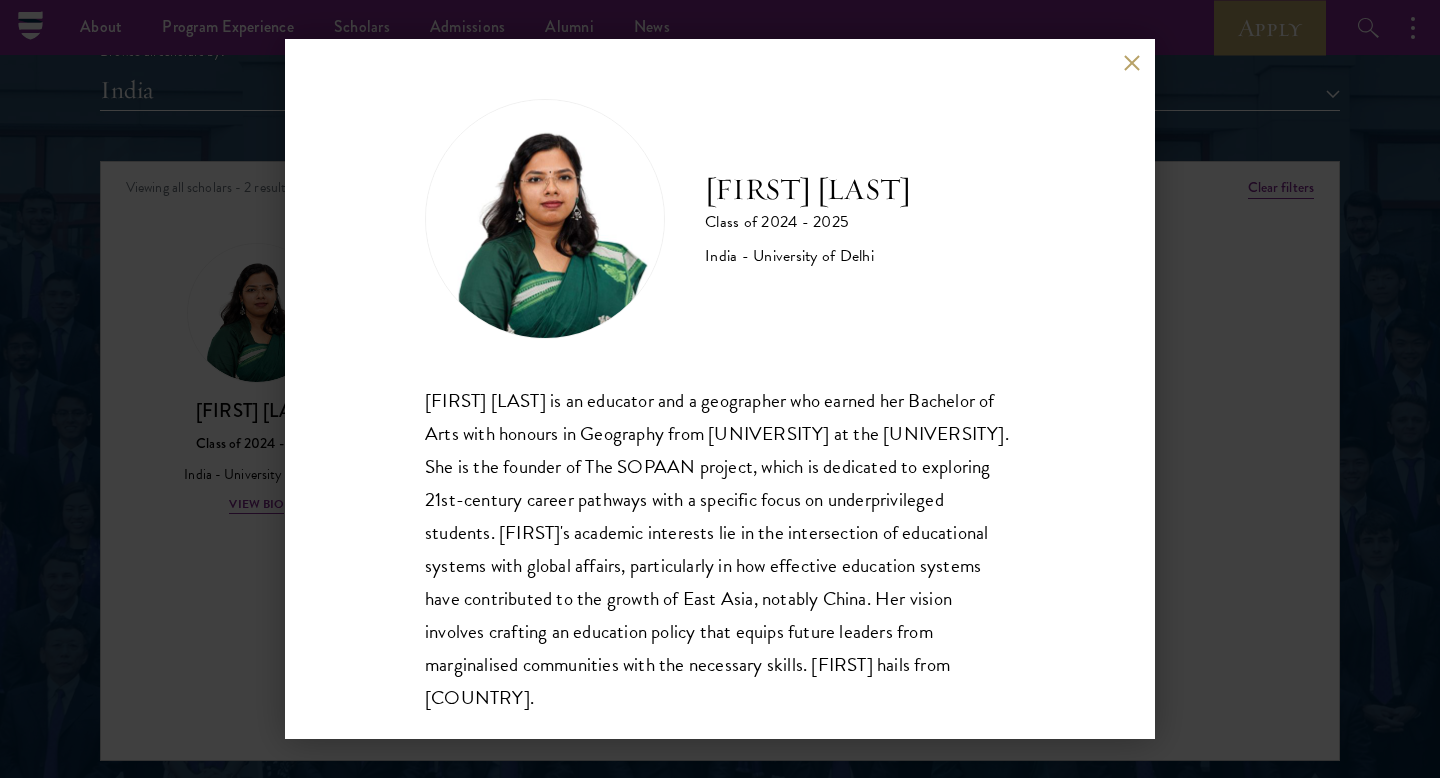 click on "[FIRST] [LAST]
Class of [YEAR] - [YEAR]
[COUNTRY] - [UNIVERSITY]
[FIRST] [LAST] is an educator and a geographer who earned her Bachelor of Arts with honours in Geography from [UNIVERSITY]. She is the founder of The SOPAAN project, which is dedicated to exploring 21st-century career pathways with a specific focus on underprivileged students. [FIRST]'s academic interests lie in the intersection of educational systems with global affairs, particularly in how effective education systems have contributed to the growth of East Asia, notably China. Her vision involves crafting an education policy that equips future leaders from marginalised communities with the necessary skills. [FIRST] hails from [COUNTRY]." at bounding box center [720, 389] 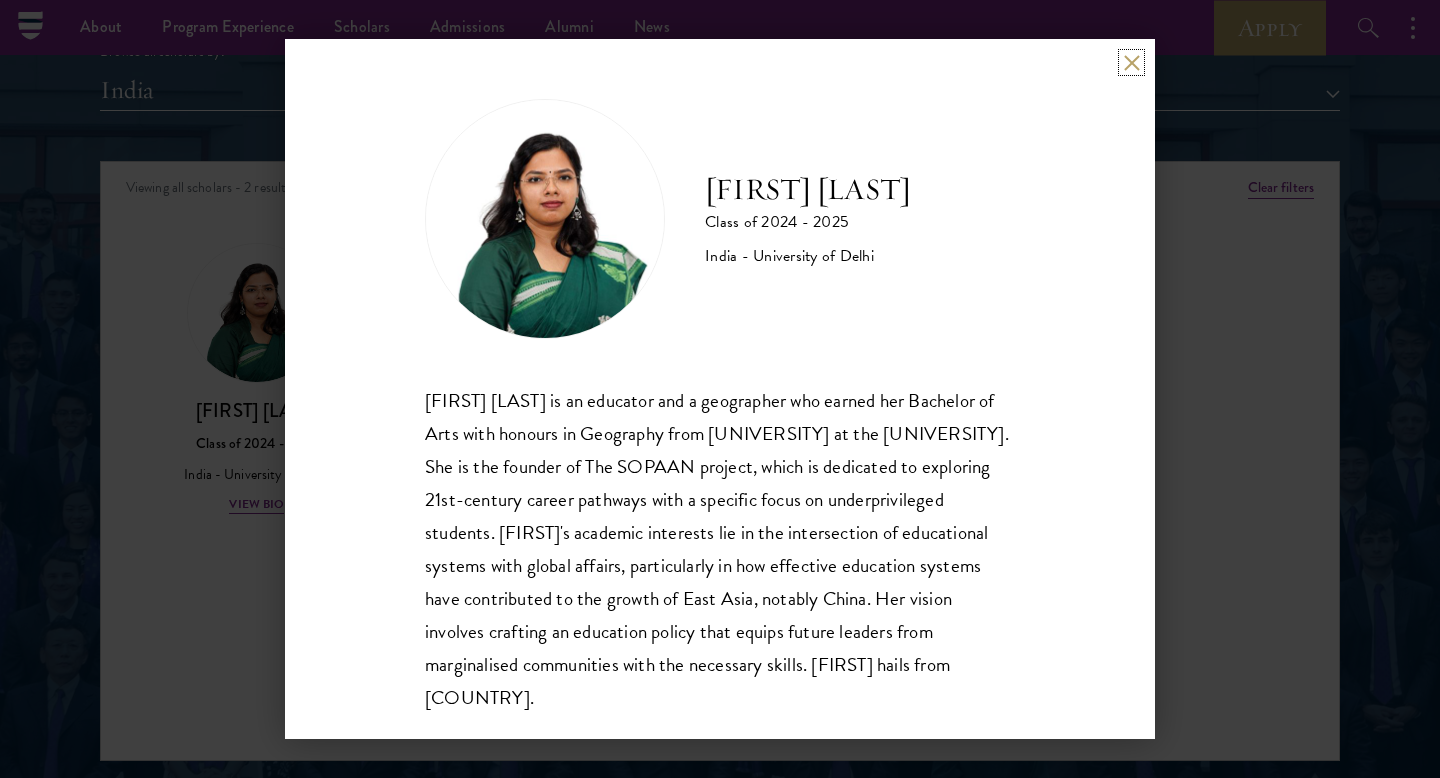 click at bounding box center [1131, 62] 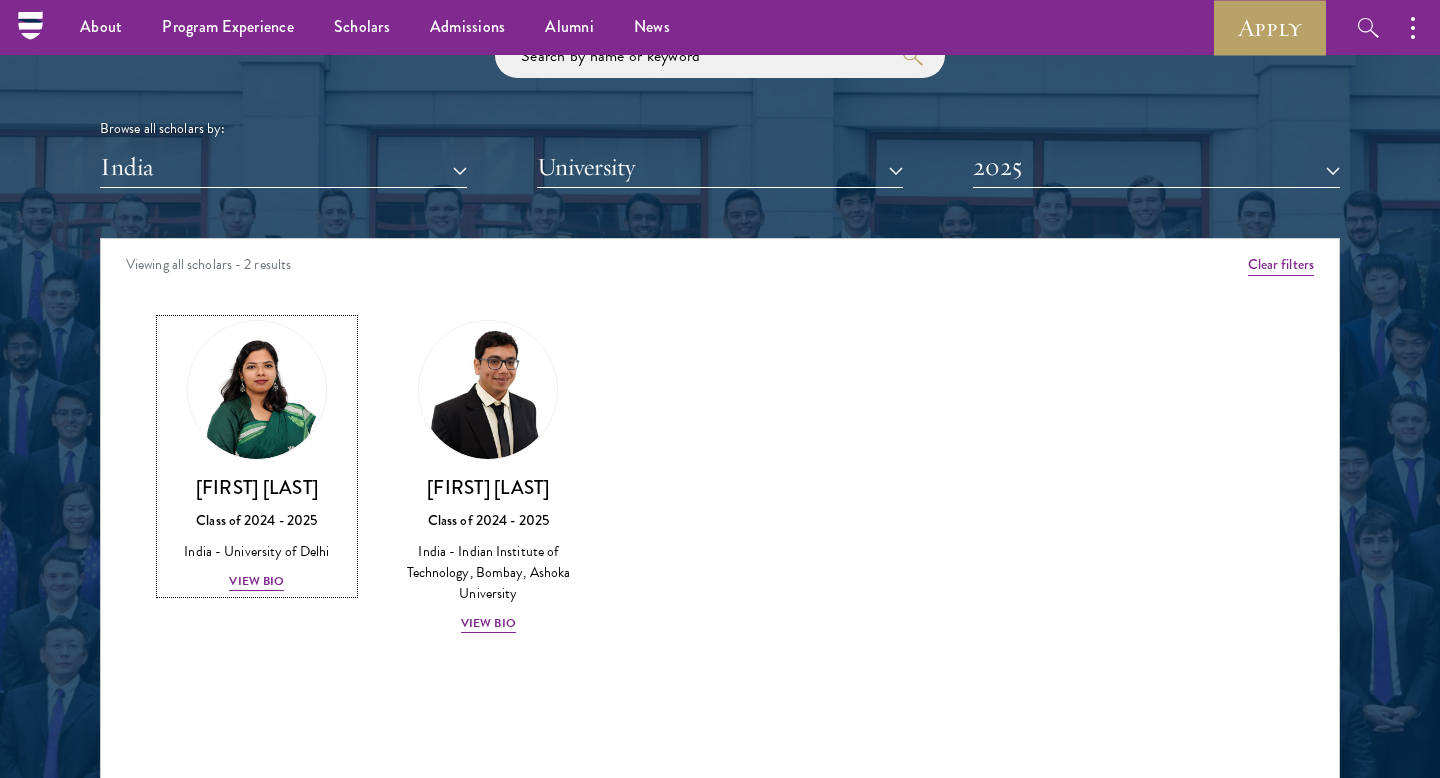 scroll, scrollTop: 2410, scrollLeft: 0, axis: vertical 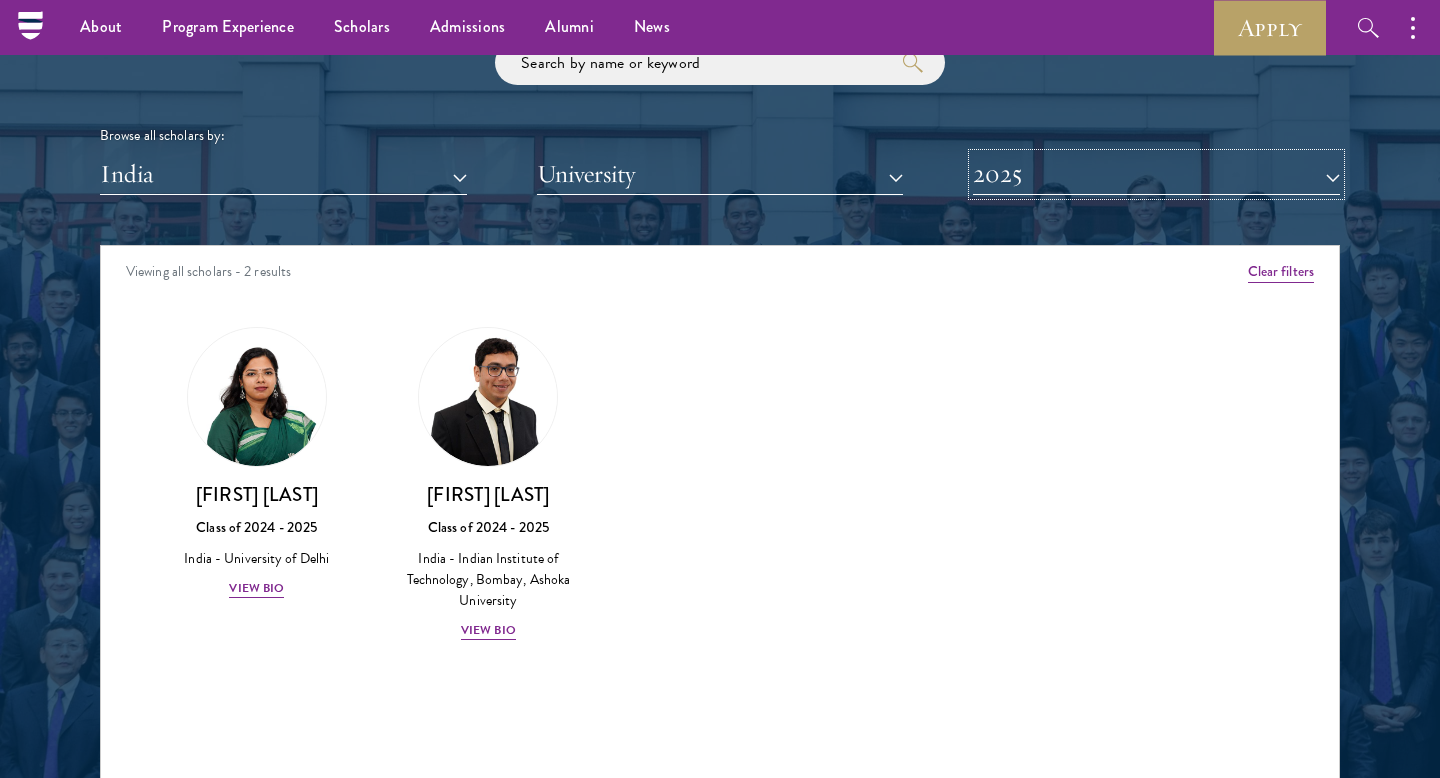 click on "2025" at bounding box center [1156, 174] 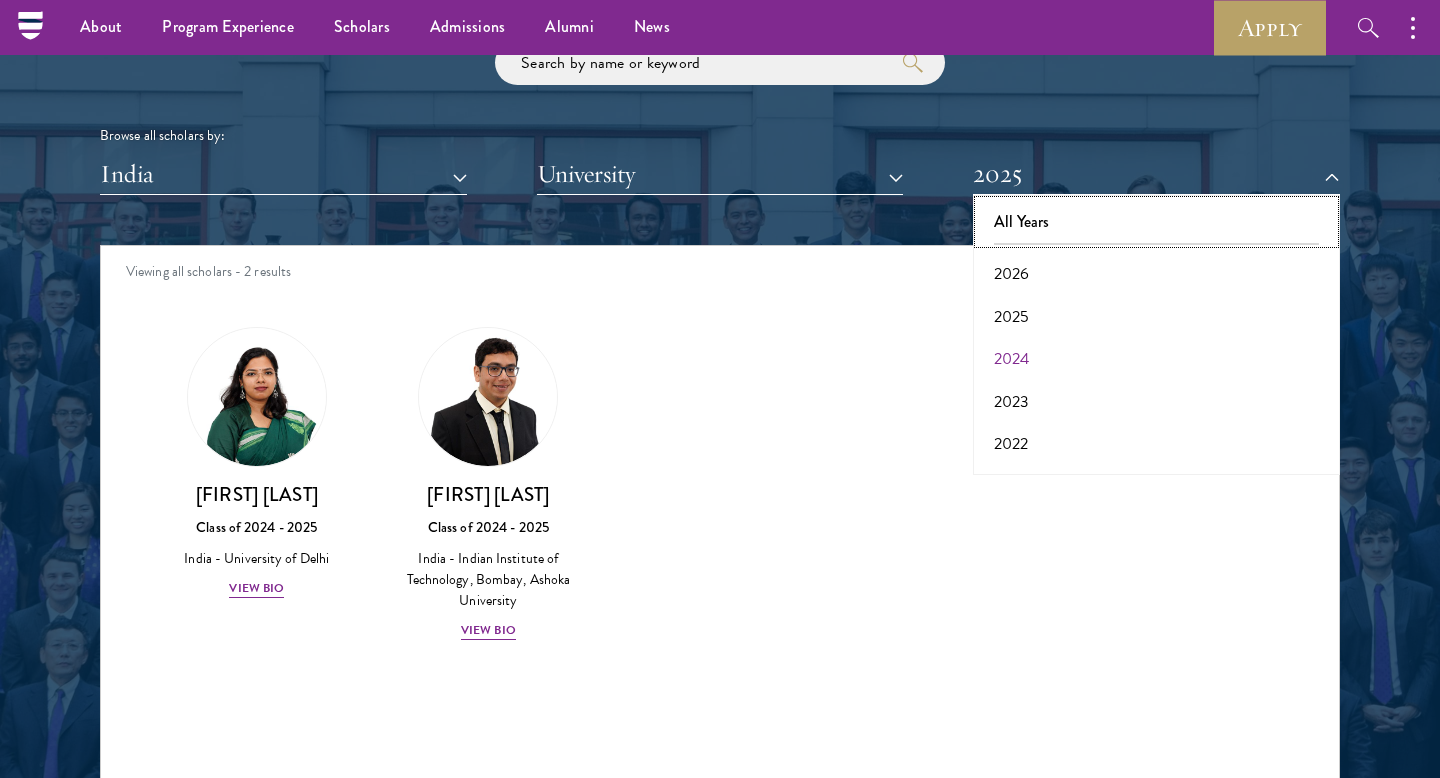 click on "All Years" at bounding box center (1156, 222) 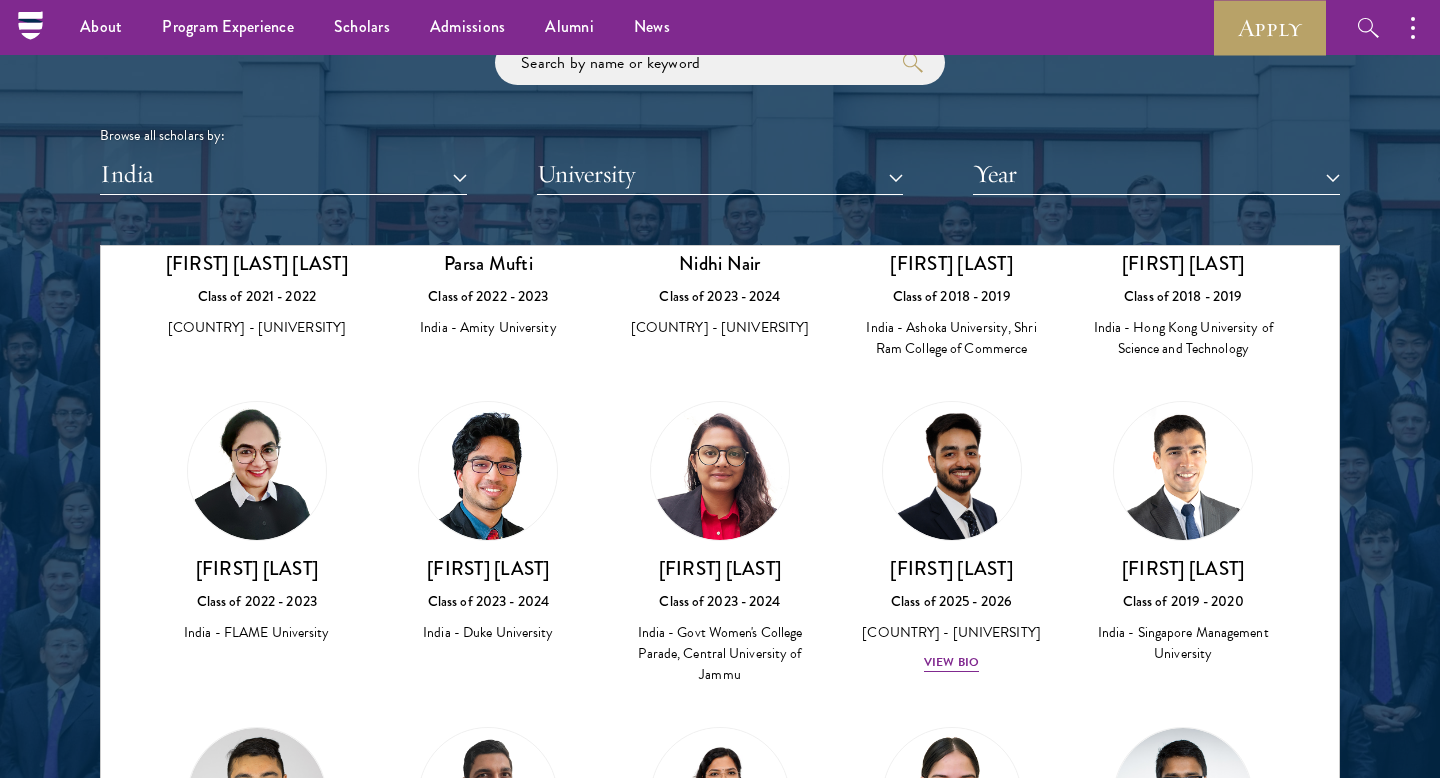 scroll, scrollTop: 1767, scrollLeft: 0, axis: vertical 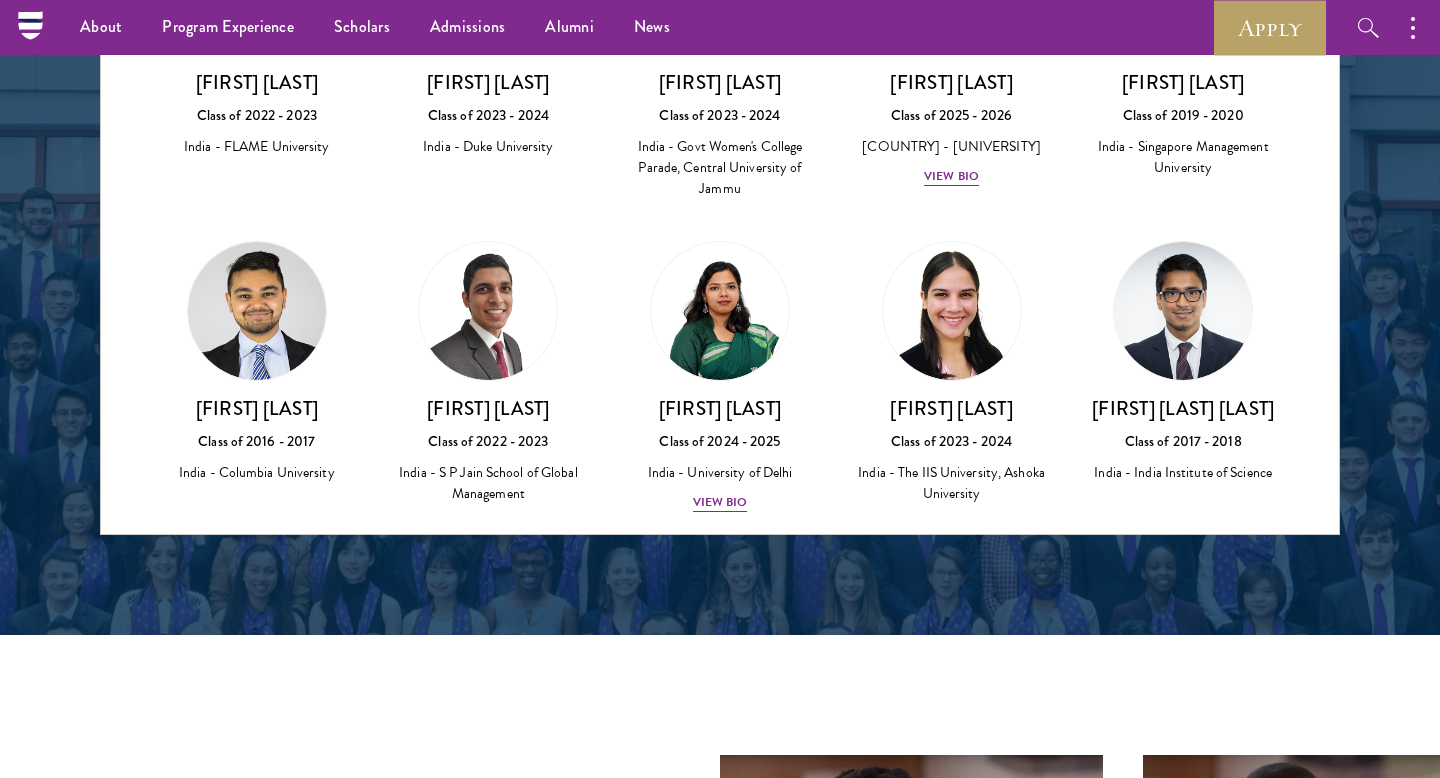 click on "India - The IIS University, Ashoka University" at bounding box center [952, 483] 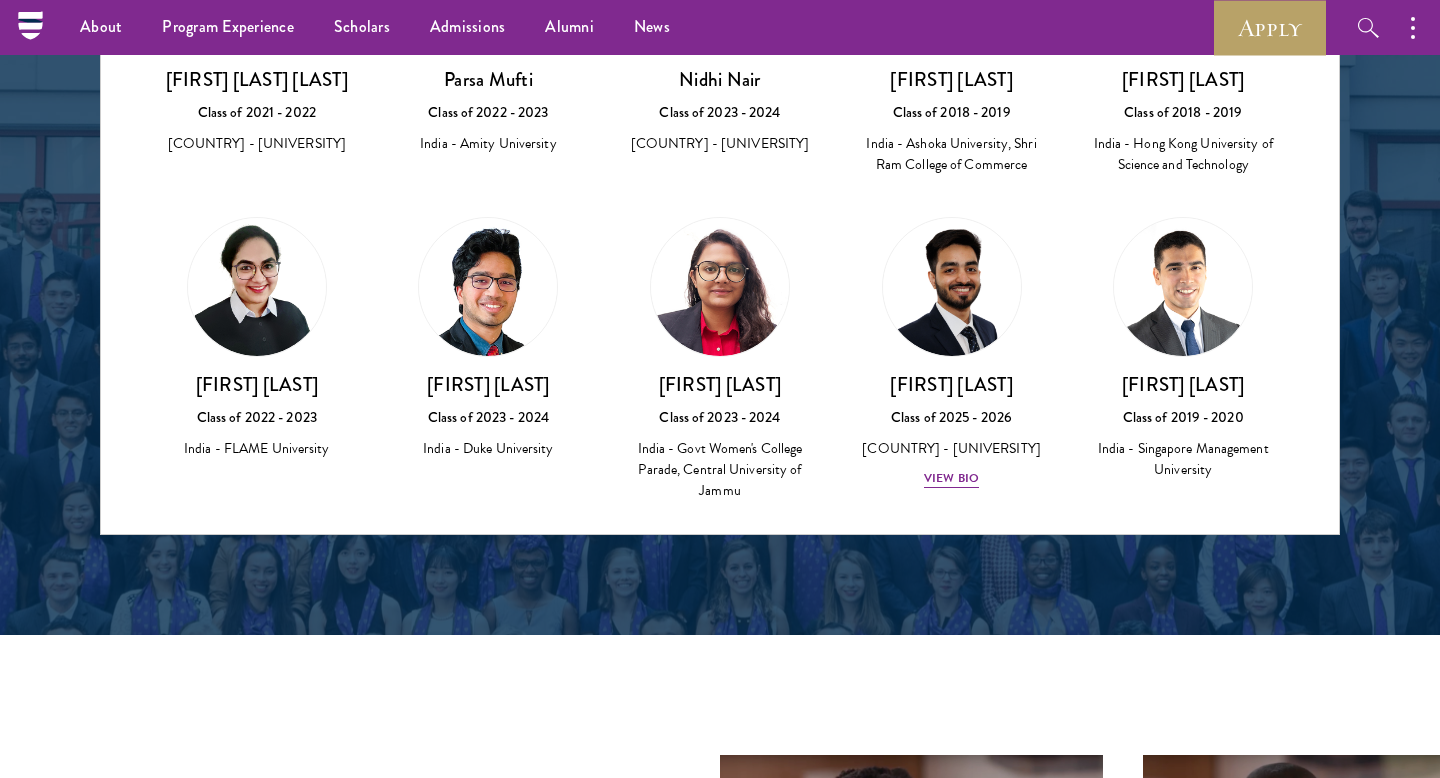 scroll, scrollTop: 1069, scrollLeft: 0, axis: vertical 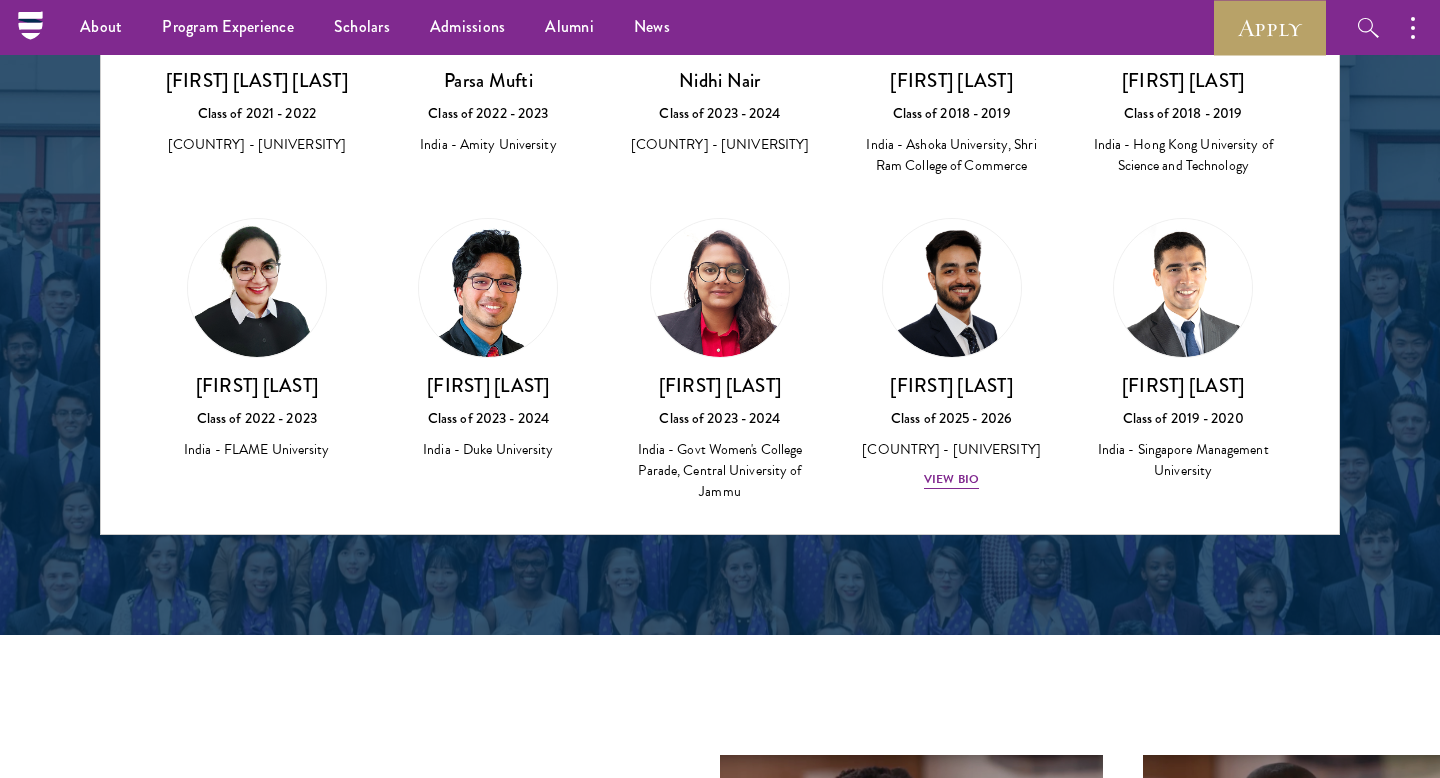 click at bounding box center (1183, 288) 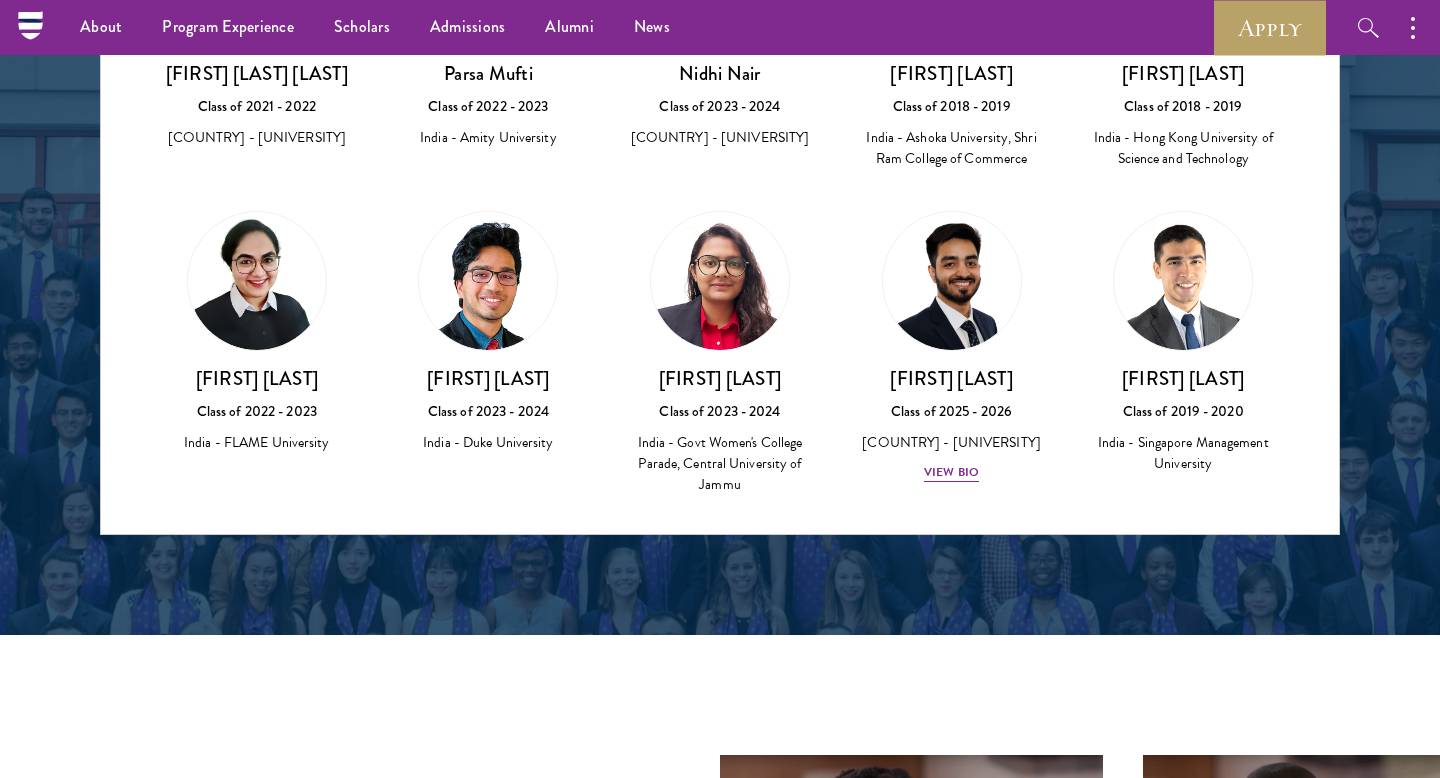 scroll, scrollTop: 1078, scrollLeft: 0, axis: vertical 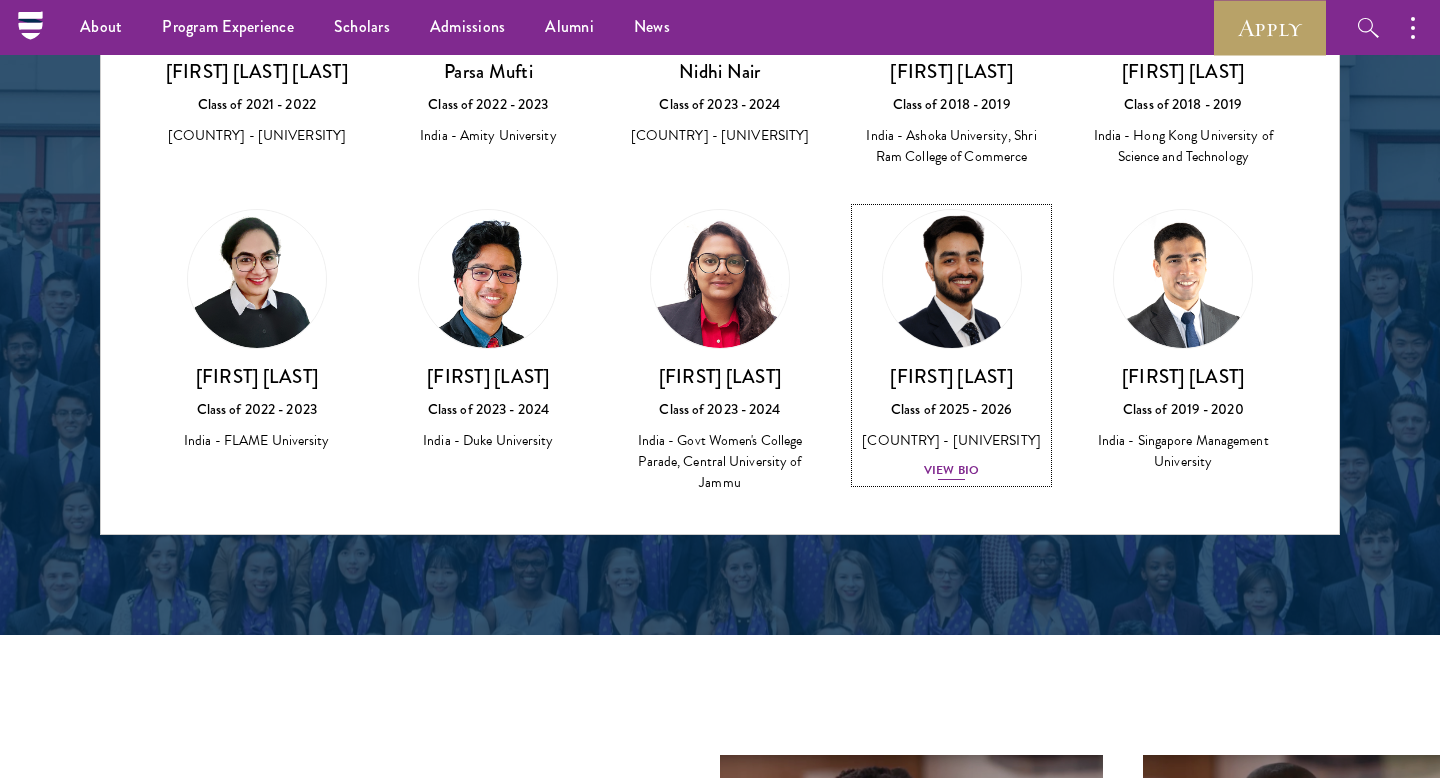 click on "View Bio" at bounding box center [951, 470] 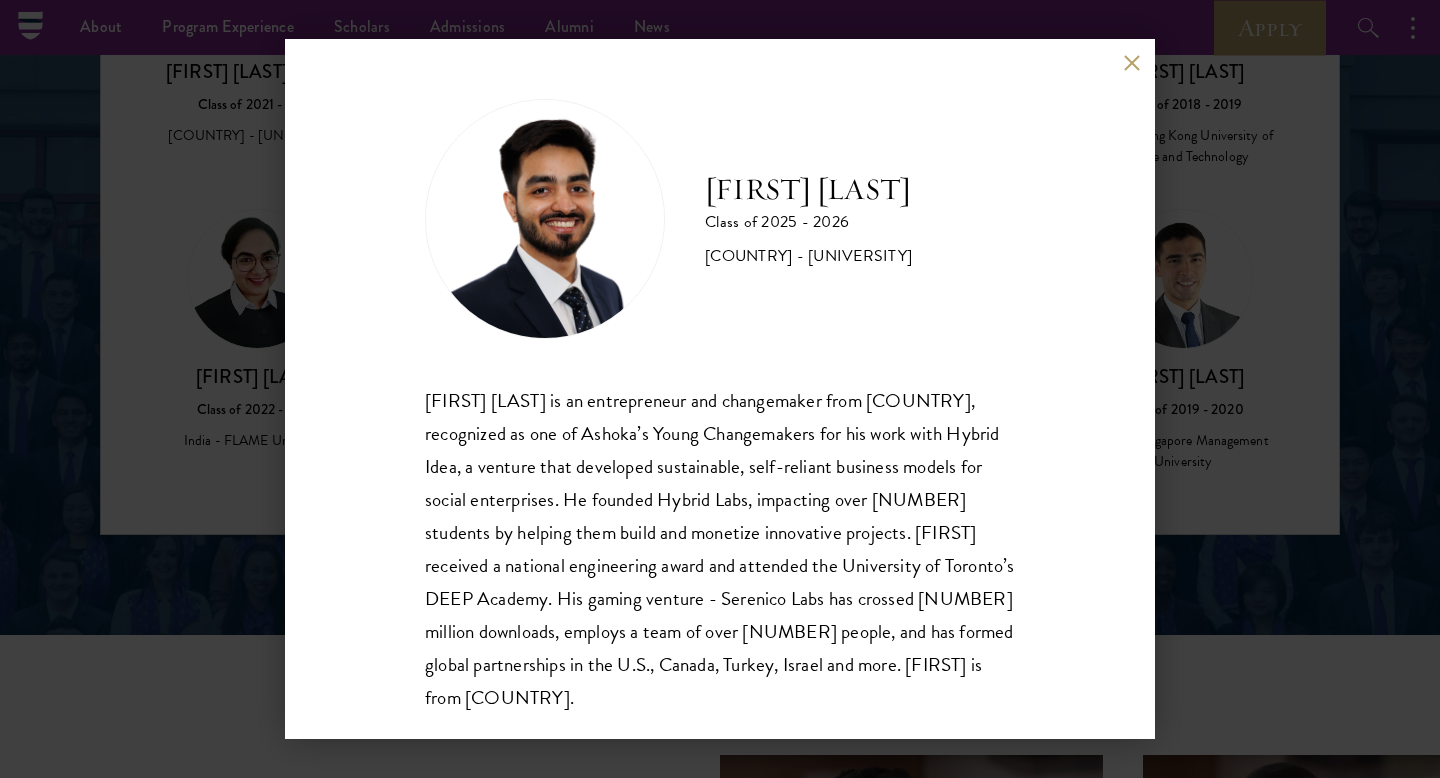 scroll, scrollTop: 35, scrollLeft: 0, axis: vertical 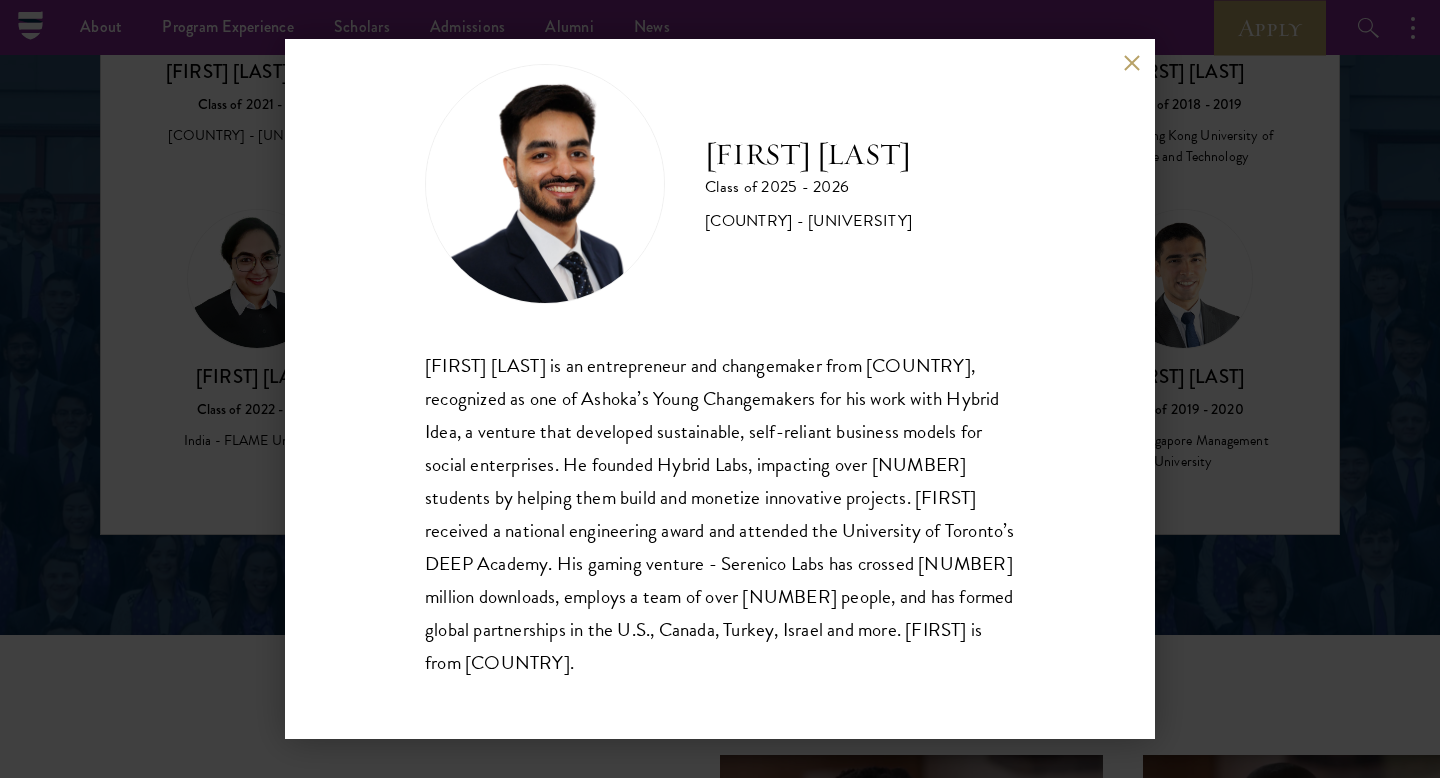 click on "[FIRST] [LAST]
Class of 2025 - 2026
[COUNTRY] - [UNIVERSITY]
[FIRST] [LAST] is an entrepreneur and changemaker from [COUNTRY], recognized as one of Ashoka’s Young Changemakers for his work with Hybrid Idea, a venture that developed sustainable, self-reliant business models for social enterprises. He founded Hybrid Labs, impacting over 3,000 students by helping them build and monetize innovative projects. [FIRST] received a national engineering award and attended the University of Toronto’s DEEP Academy. His gaming venture - Serenico Labs has crossed 2 million downloads, employs a team of over 25 people, and has formed global partnerships in the U.S., Canada, Turkey, Israel and more. [FIRST] is from [COUNTRY]." at bounding box center (720, 389) 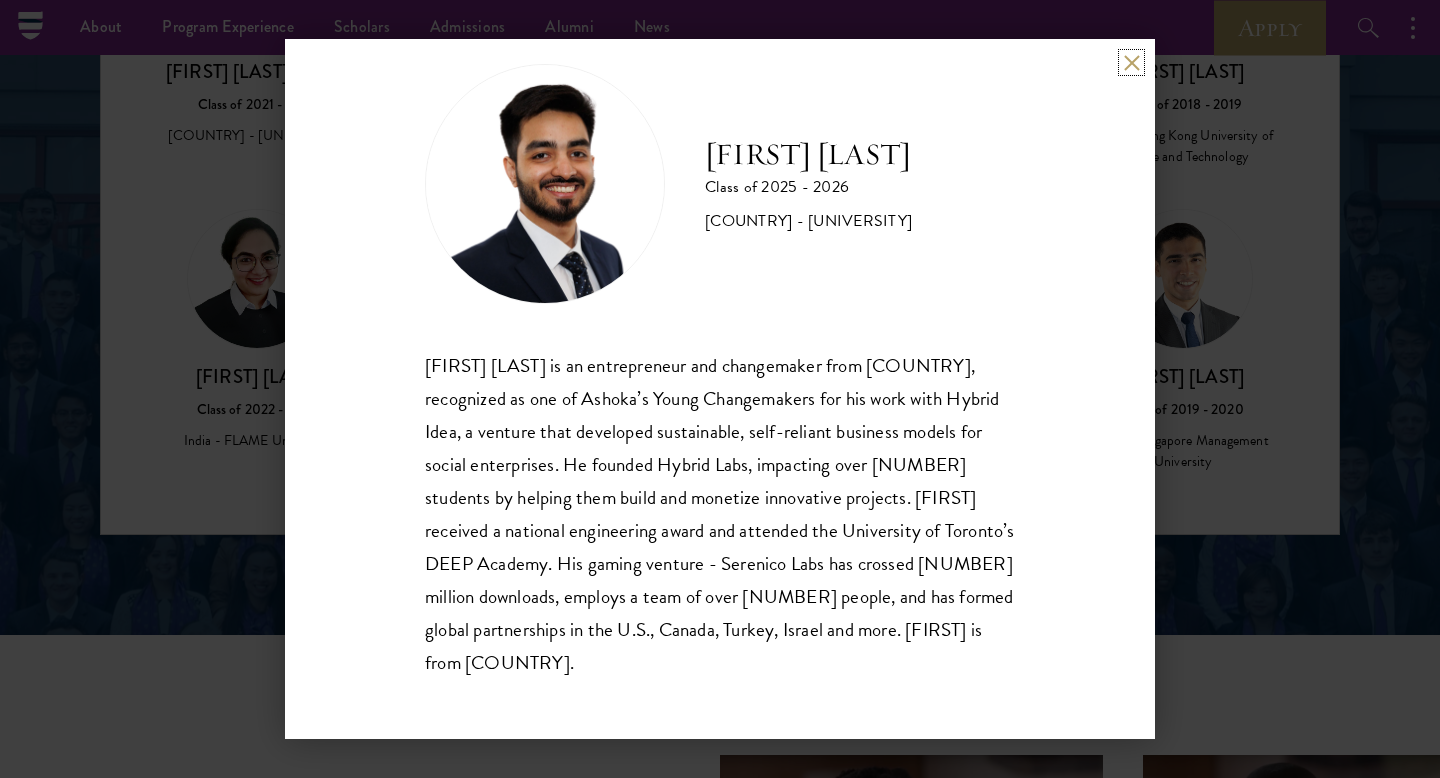 click at bounding box center [1131, 62] 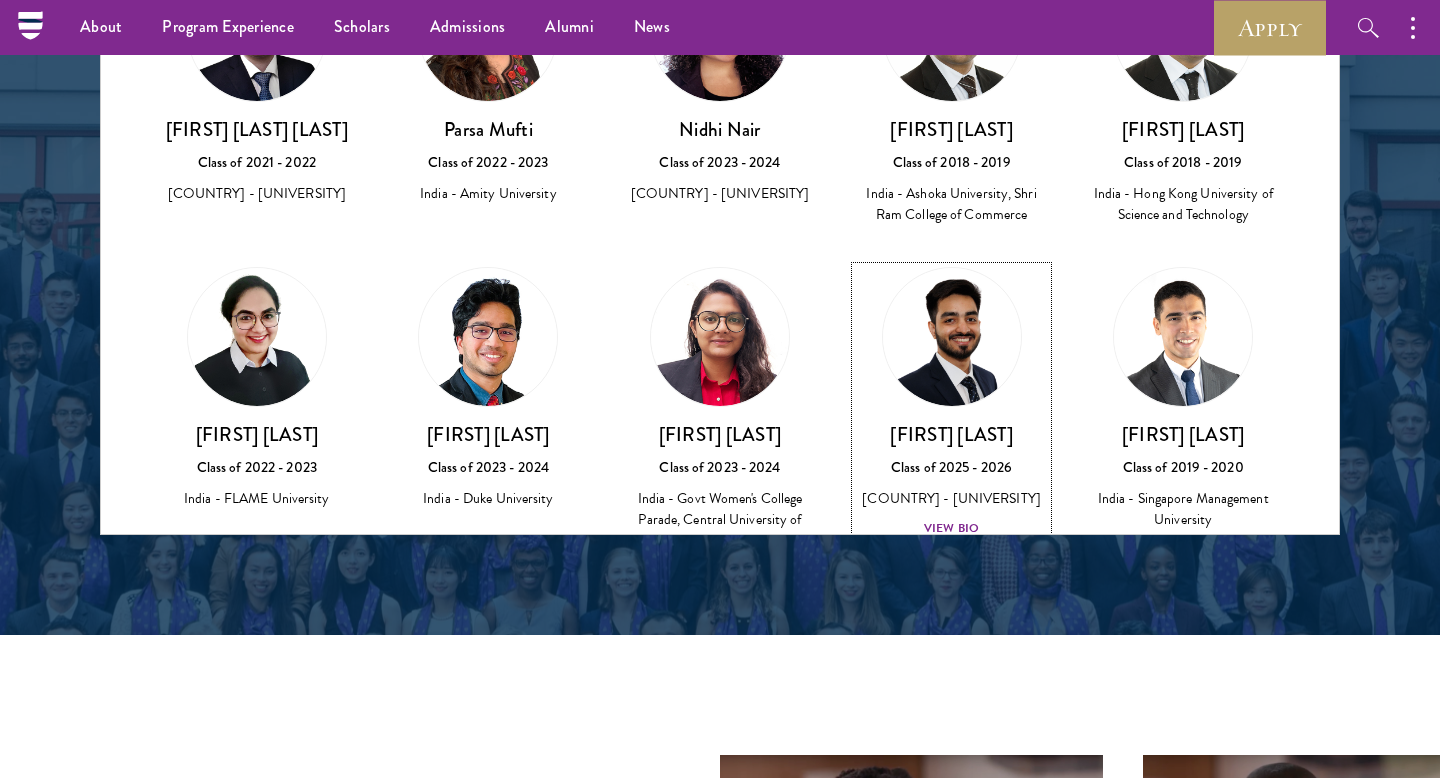 scroll, scrollTop: 1016, scrollLeft: 0, axis: vertical 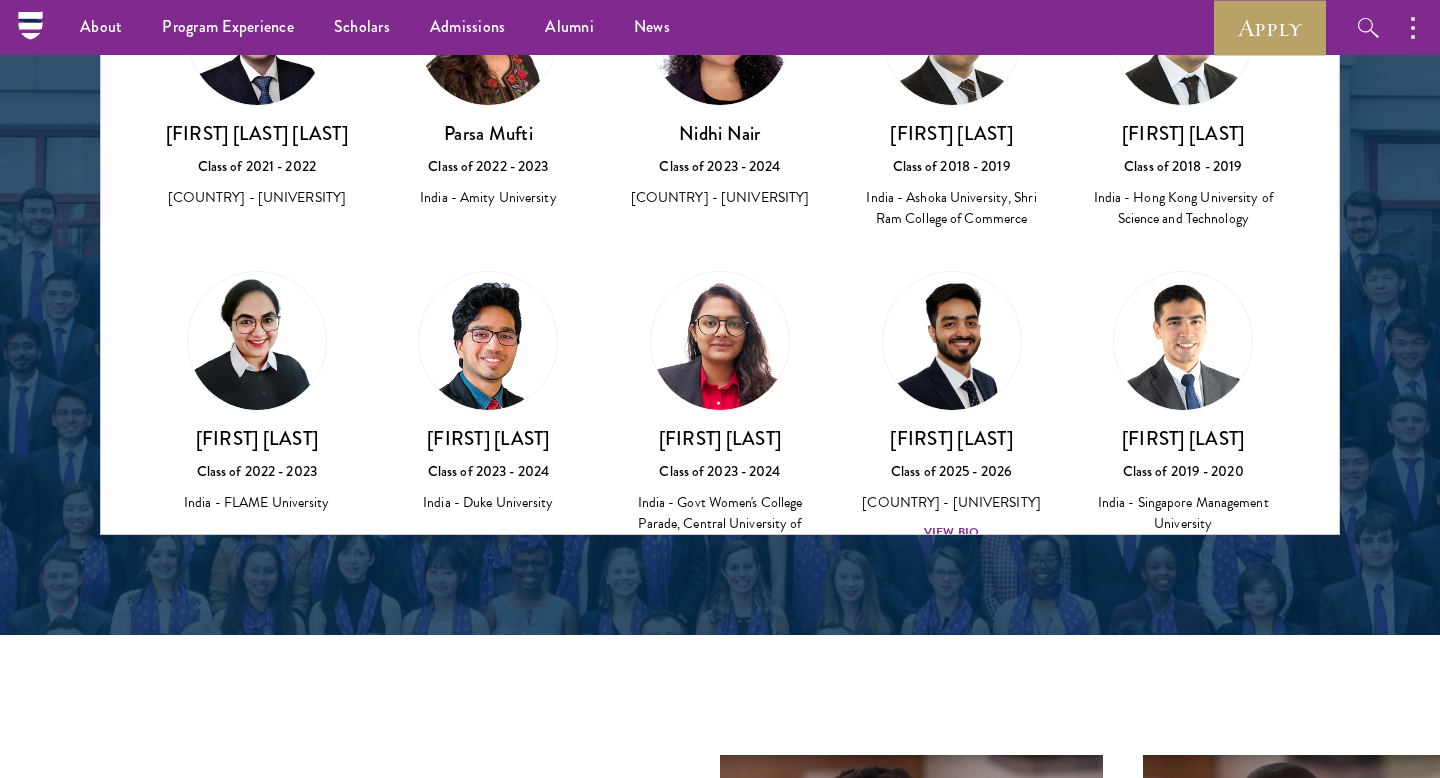 click on "[FIRST]
Class of 2025 - 2026
[COUNTRY] - [UNIVERSITY]
View Bio
[FIRST]
Class of 2023 - 2024
[COUNTRY] - [UNIVERSITY], [UNIVERSITY]
[FIRST]
Class of 2025 - 2026
[COUNTRY] - [UNIVERSITY], [UNIVERSITY]
View Bio
[FIRST] [LAST]
Class of 2024 - 2025
[COUNTRY] - [UNIVERSITY], [UNIVERSITY]
View Bio
[FIRST] [LAST]
Class of 2019 - 2020
[COUNTRY] - [UNIVERSITY]
[FIRST] [LAST]" at bounding box center (720, 130) 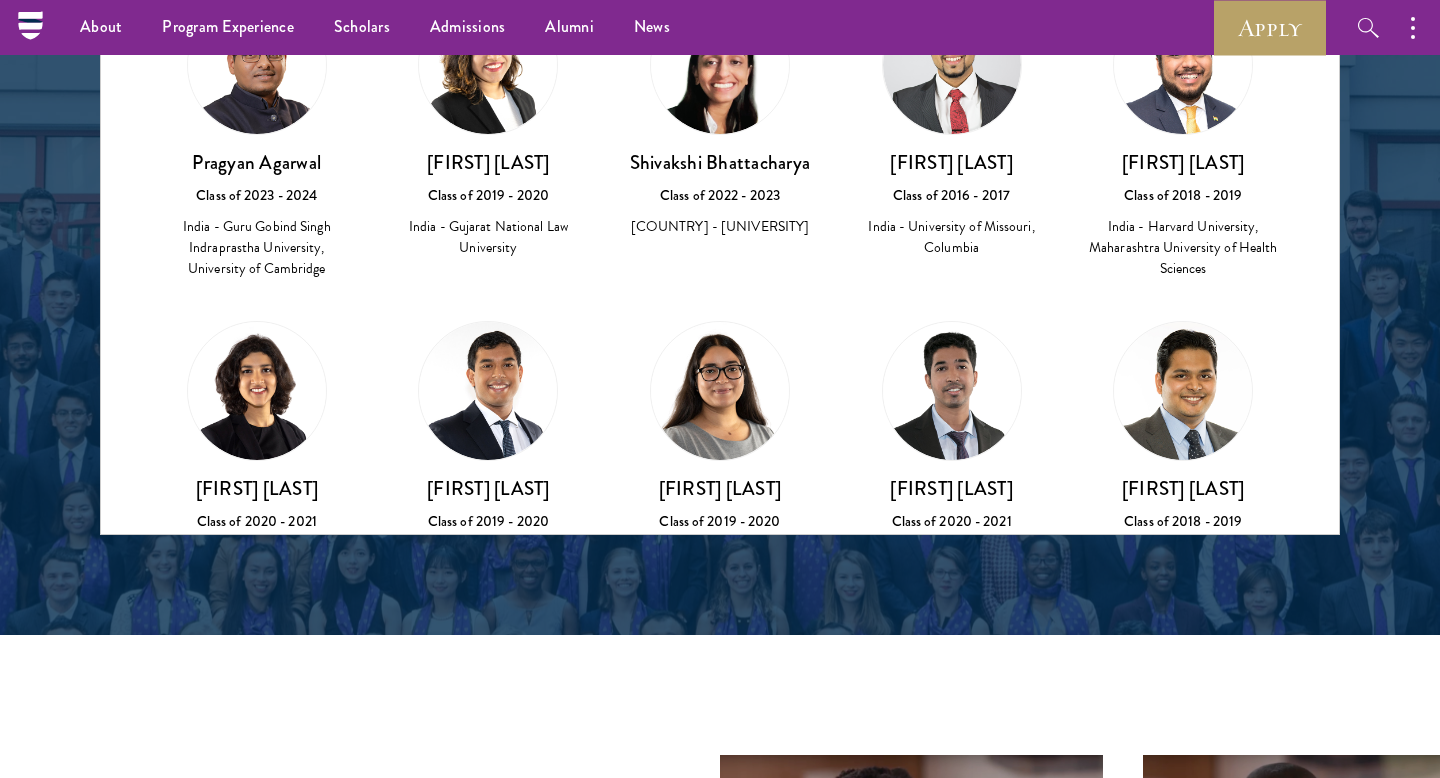 scroll, scrollTop: 0, scrollLeft: 0, axis: both 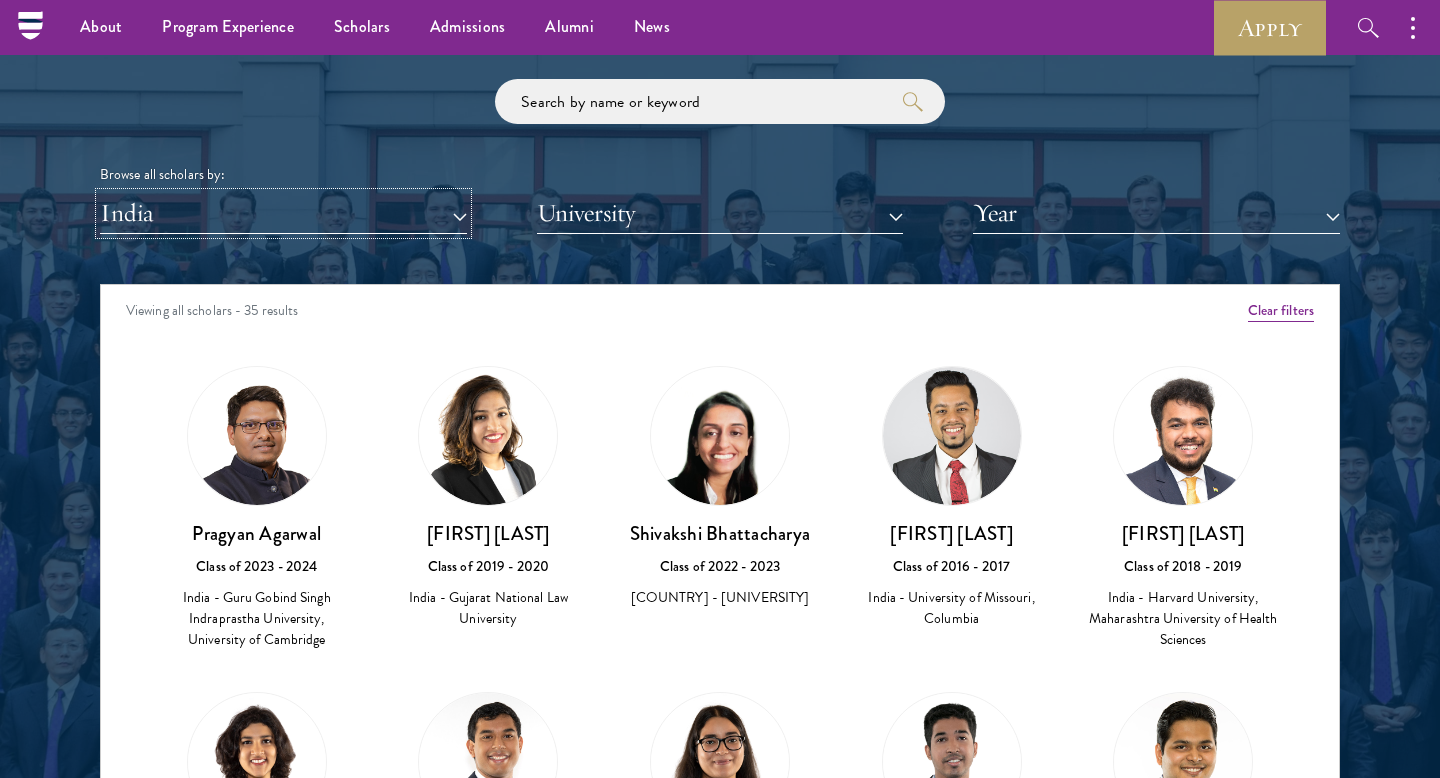 click on "India" at bounding box center (283, 213) 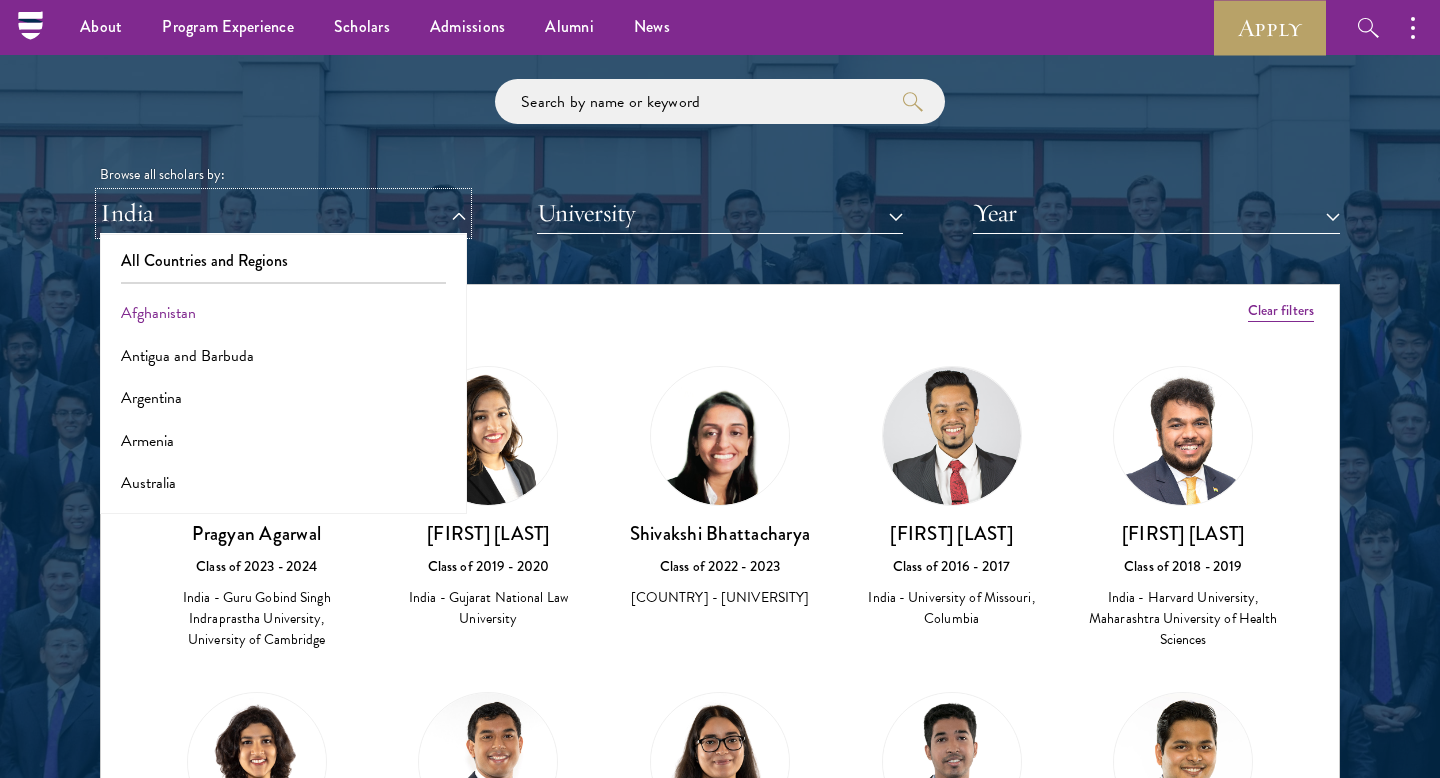 type 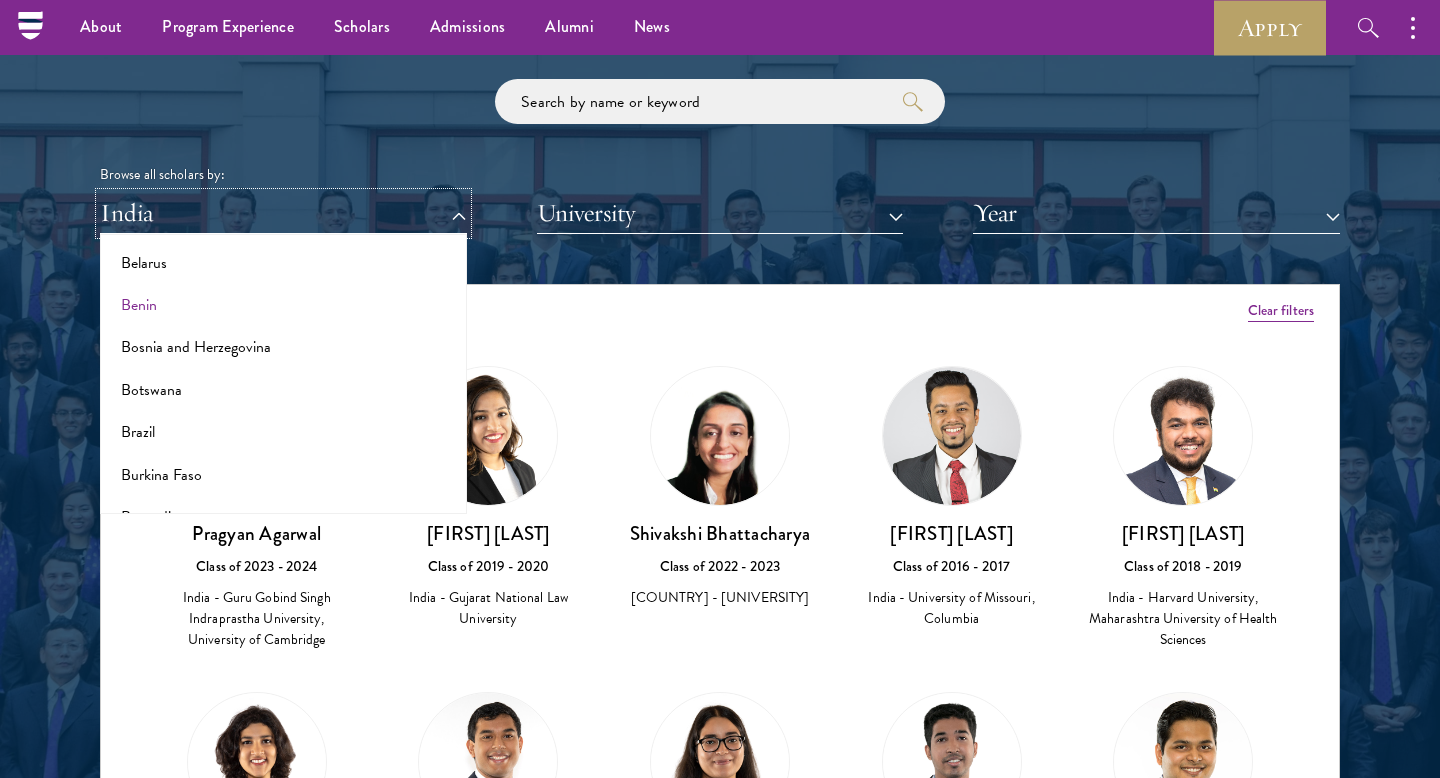 scroll, scrollTop: 398, scrollLeft: 0, axis: vertical 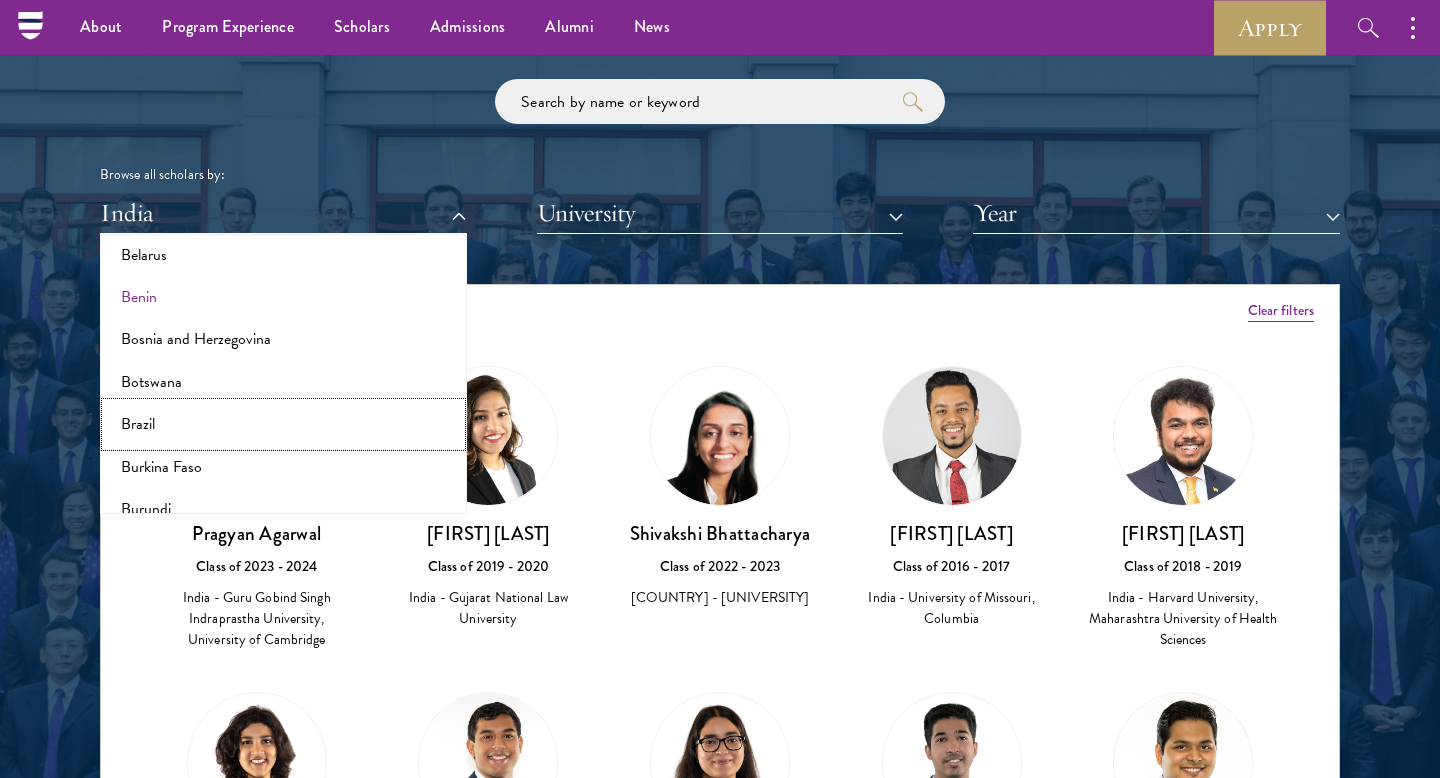 click on "Brazil" at bounding box center (283, 424) 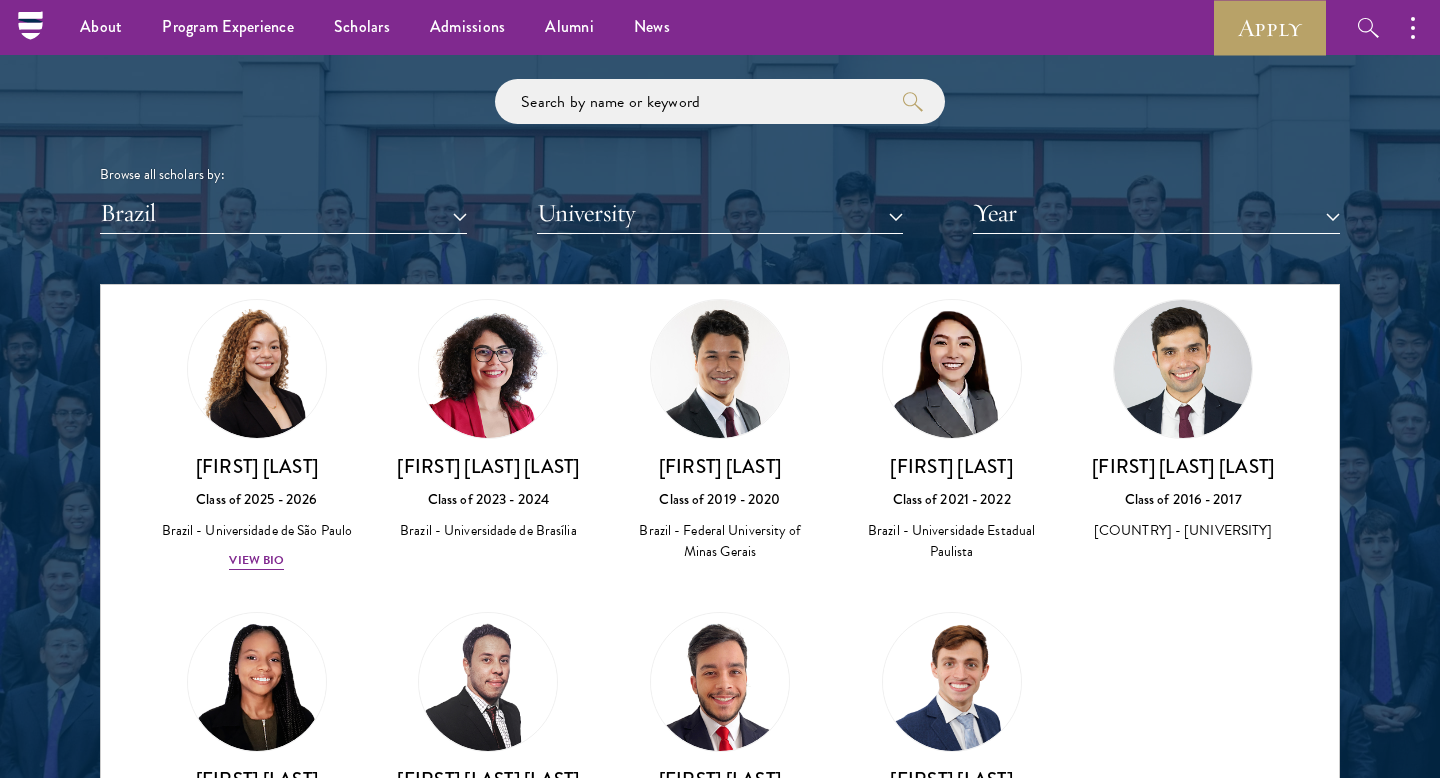 scroll, scrollTop: 492, scrollLeft: 0, axis: vertical 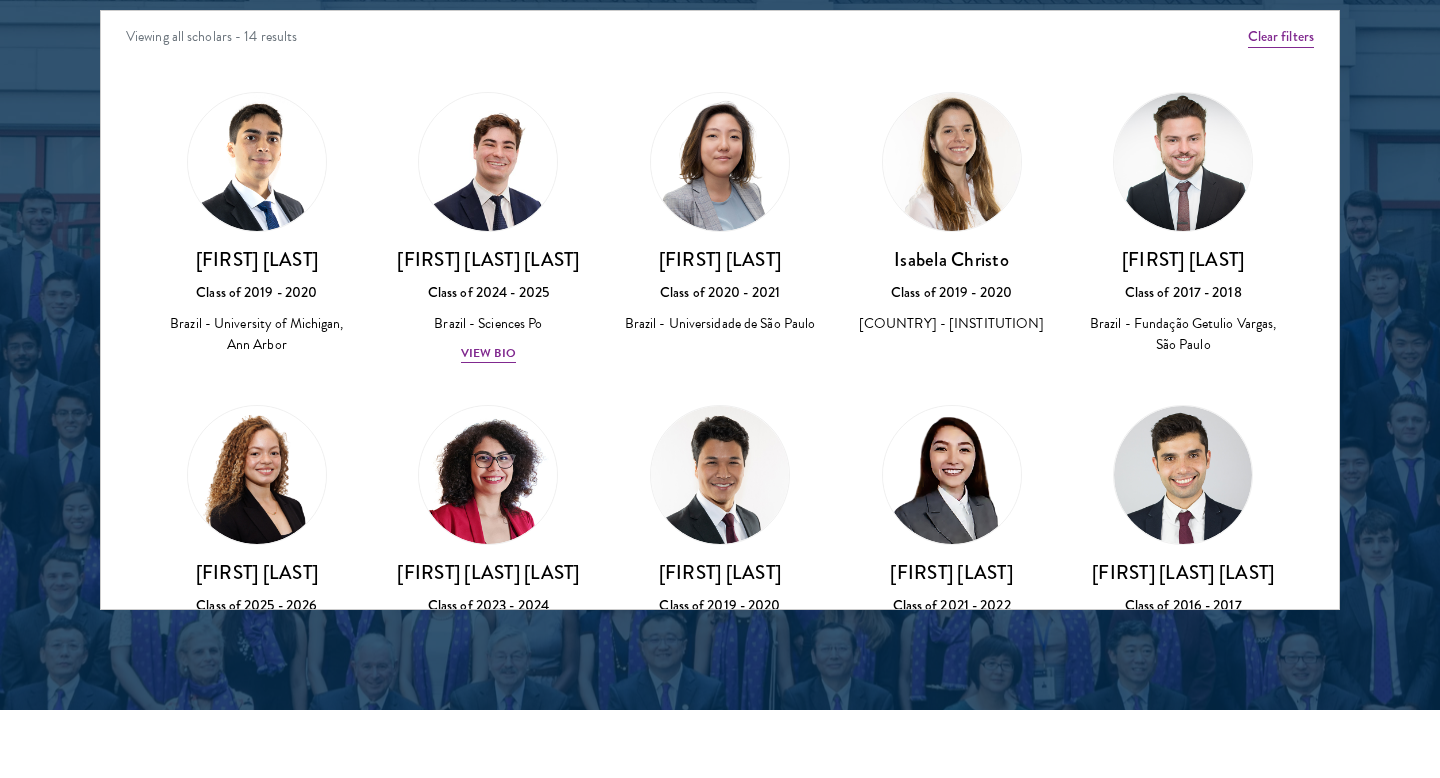 click on "[FIRST] [LAST]
Class of 2024 - 2025
[COUNTRY] - [UNIVERSITY]
View Bio" at bounding box center (489, 228) 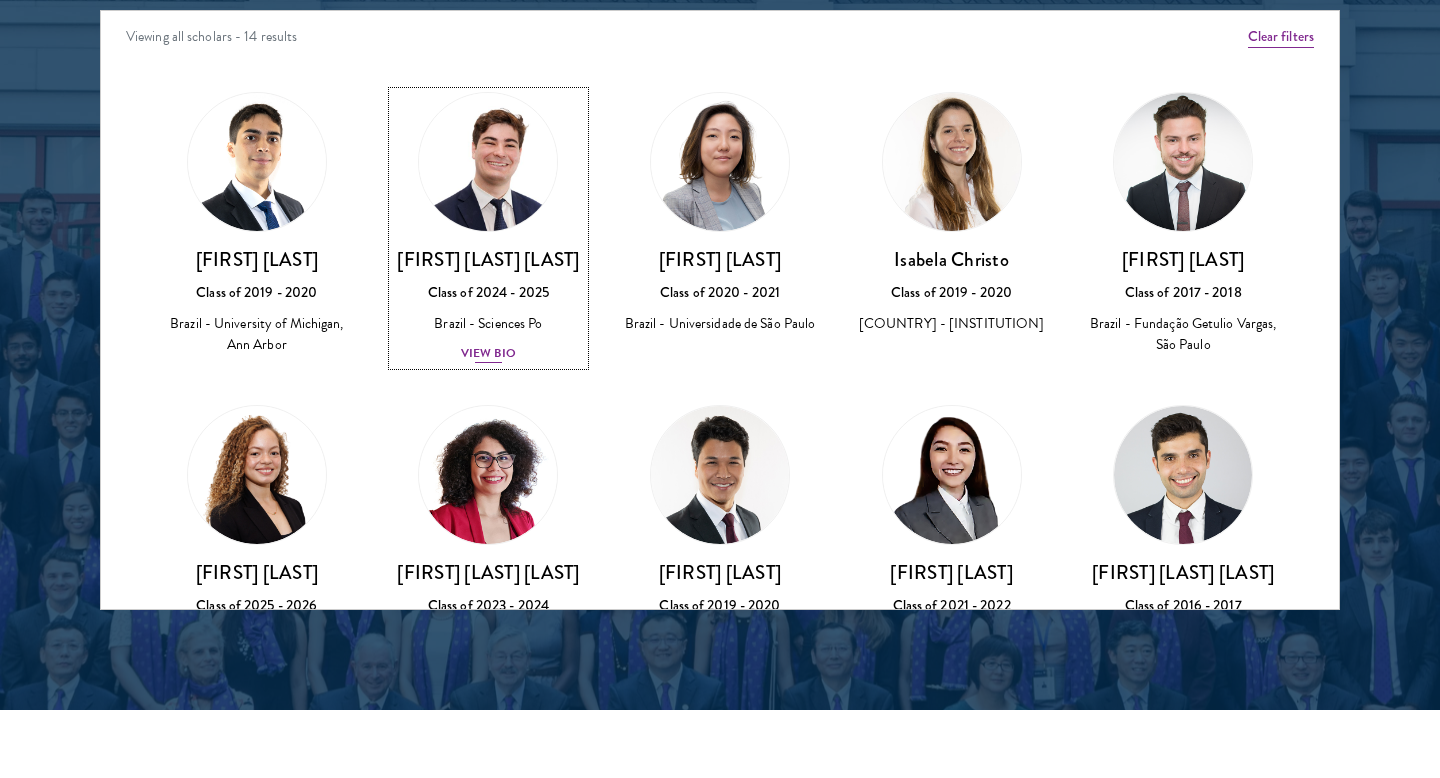 click on "View Bio" at bounding box center (488, 353) 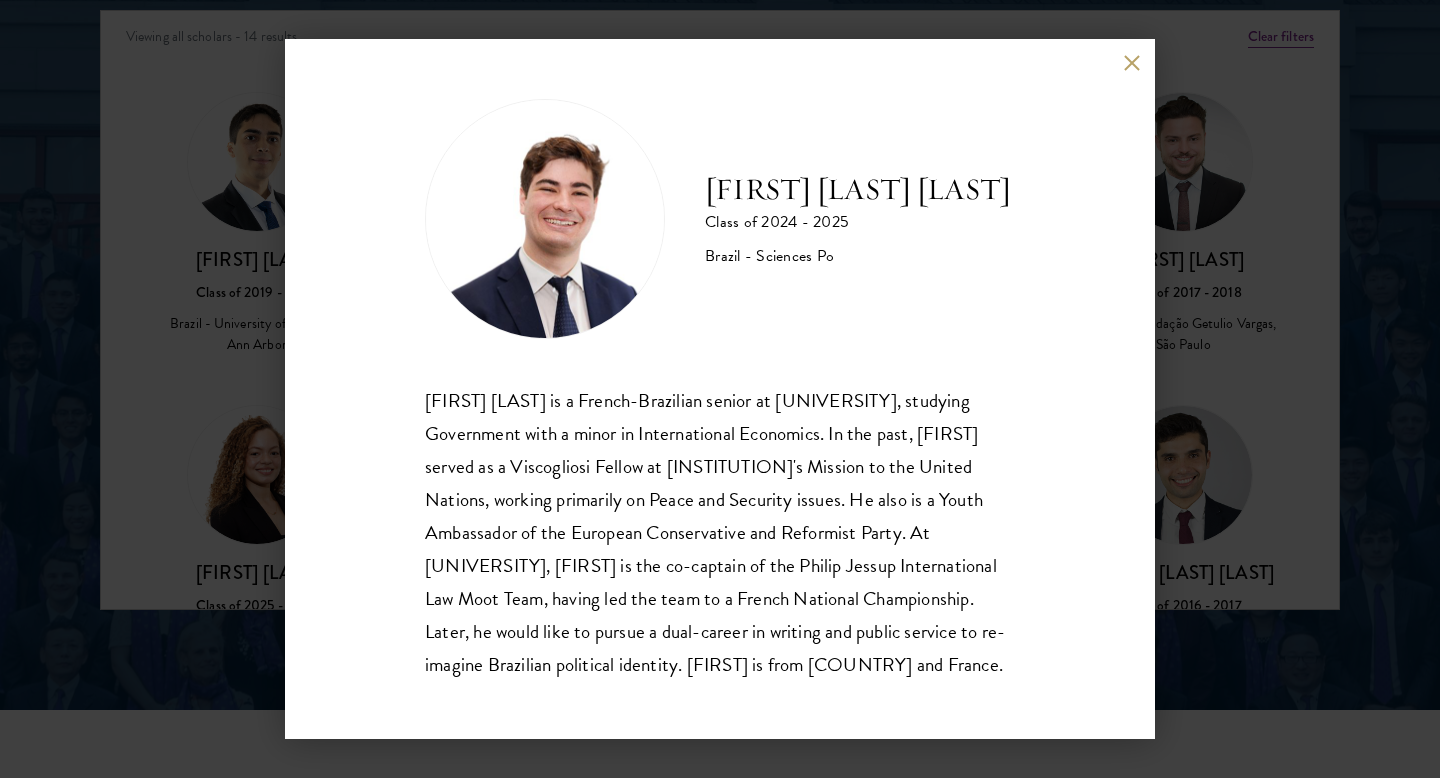 scroll, scrollTop: 2, scrollLeft: 0, axis: vertical 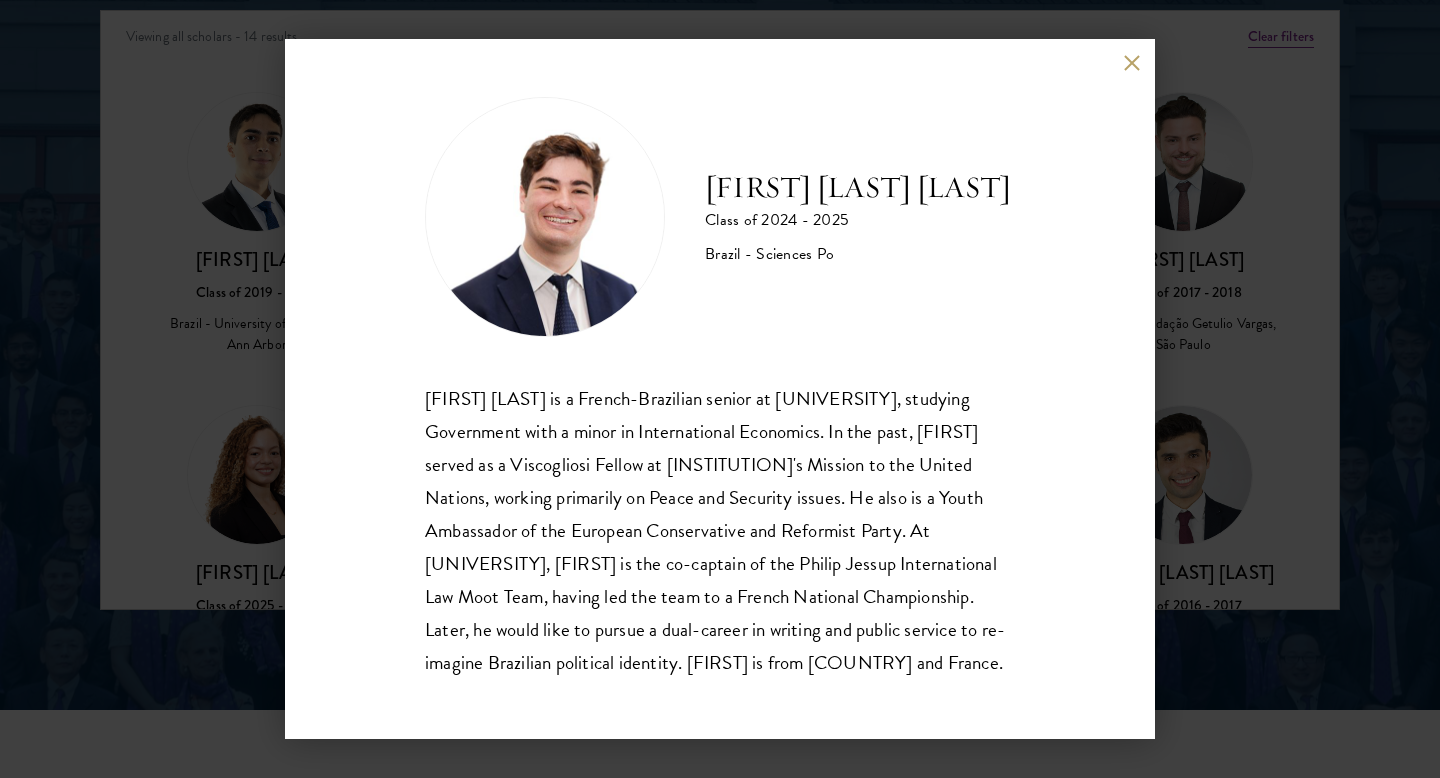 click at bounding box center (1131, 62) 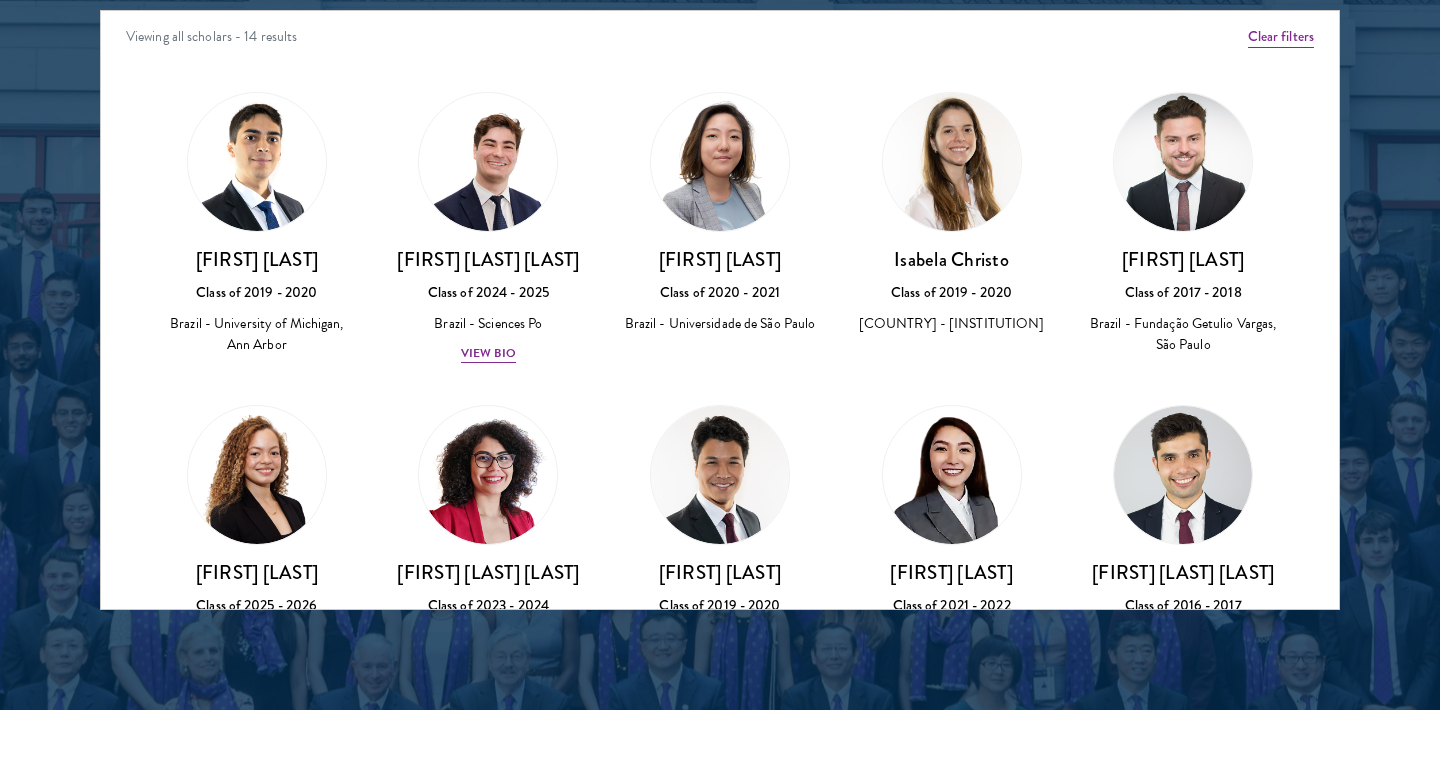 click on "[FIRST] [LAST]
Class of [YEAR] - [YEAR]
[COUNTRY] - [UNIVERSITY]" at bounding box center [720, 214] 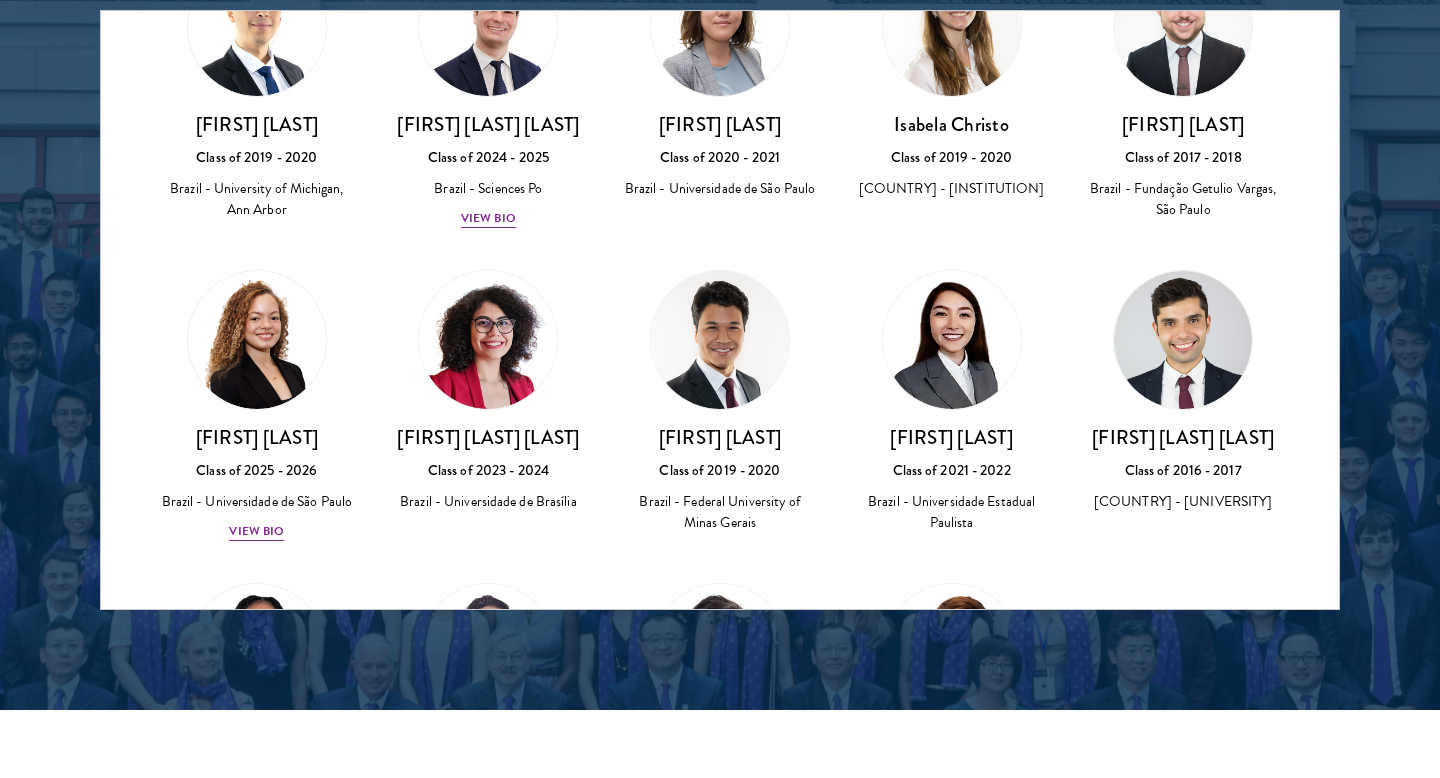 scroll, scrollTop: 147, scrollLeft: 0, axis: vertical 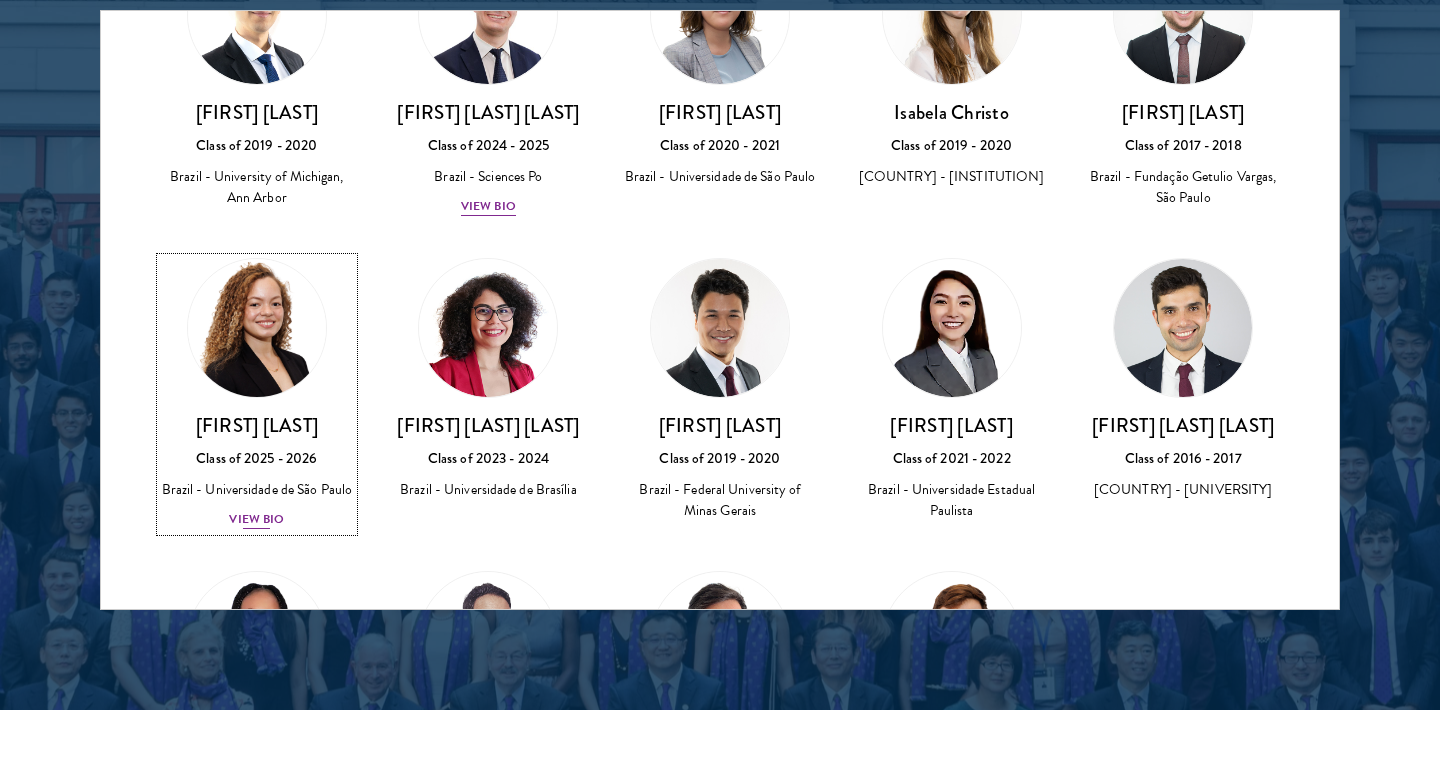 click on "View Bio" at bounding box center [256, 519] 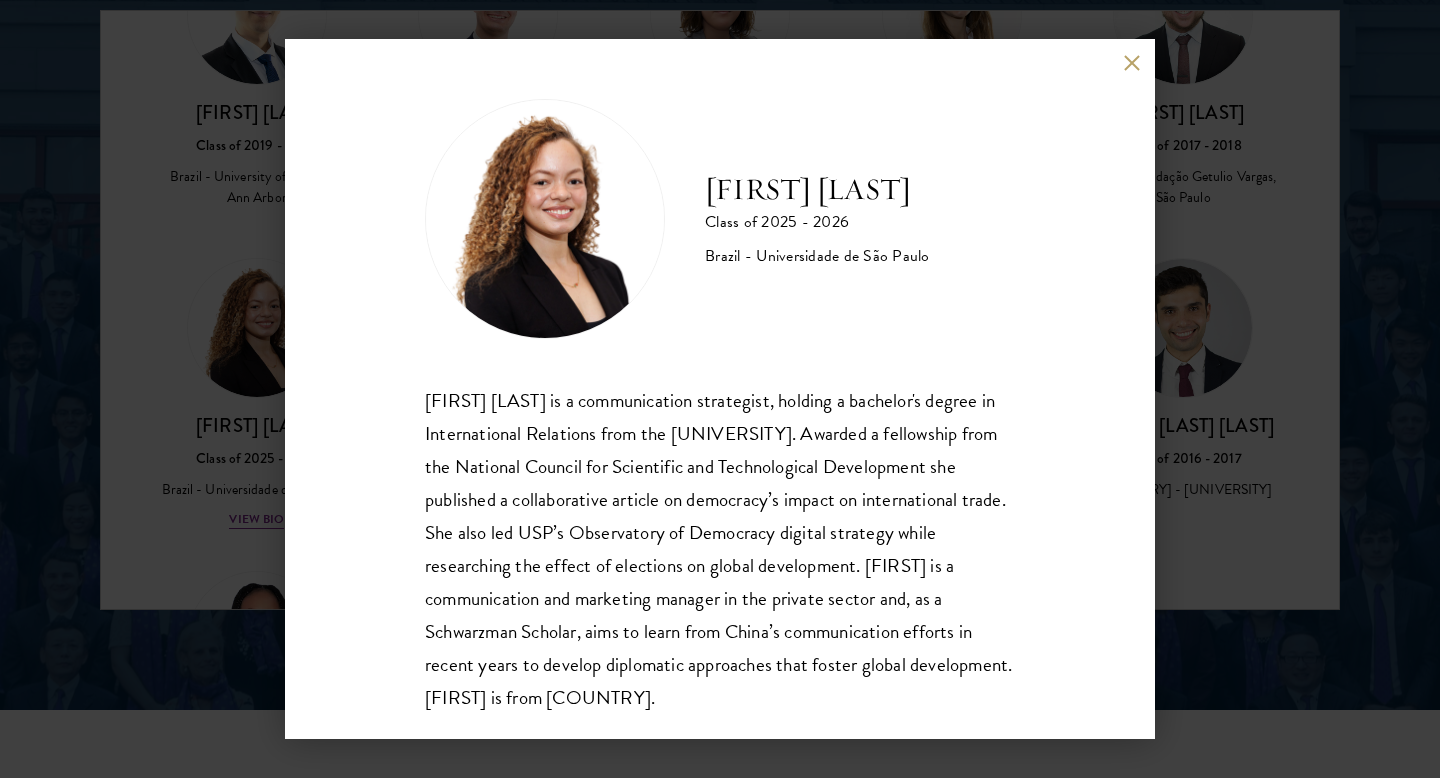 scroll, scrollTop: 35, scrollLeft: 0, axis: vertical 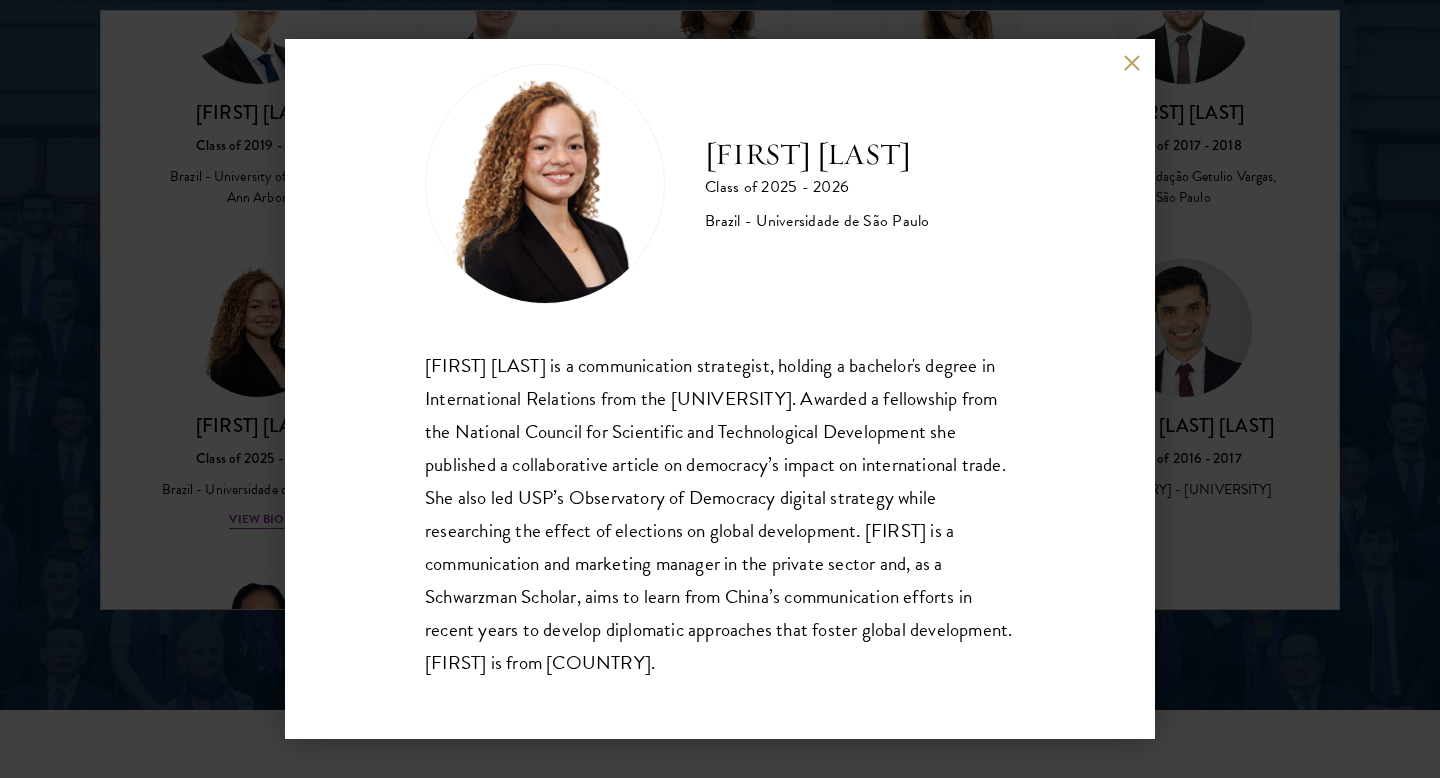 click on "[FIRST] [LAST] is a communication strategist, holding a bachelor's degree in International Relations from the [UNIVERSITY]. Awarded a fellowship from the National Council for Scientific and Technological Development she published a collaborative article on democracy’s impact on international trade. She also led USP’s Observatory of Democracy digital strategy while researching the effect of elections on global development. [FIRST] is a communication and marketing manager in the private sector and, as a Schwarzman Scholar, aims to learn from China’s communication efforts in recent years to develop diplomatic approaches that foster global development. [FIRST] is from [COUNTRY]." at bounding box center (720, 514) 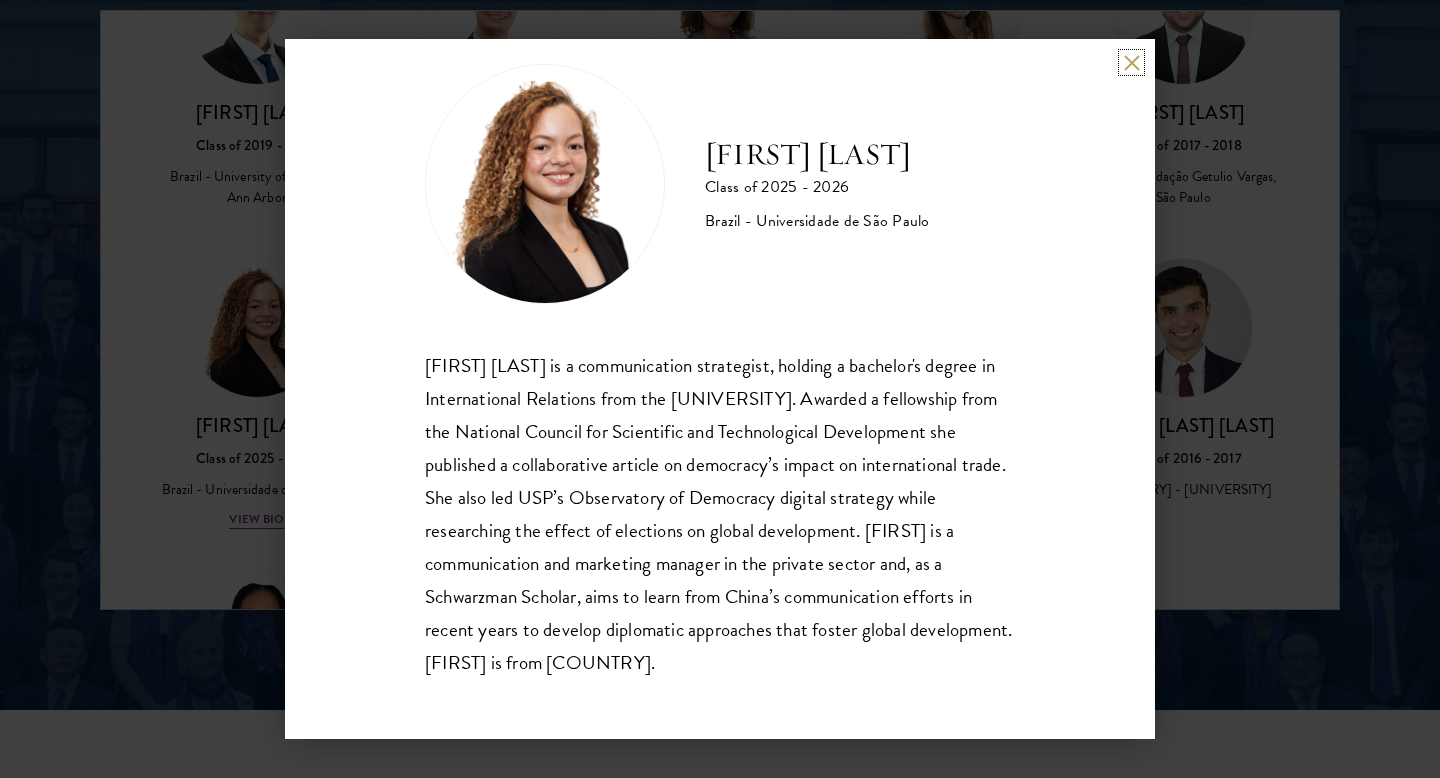 click at bounding box center [1131, 62] 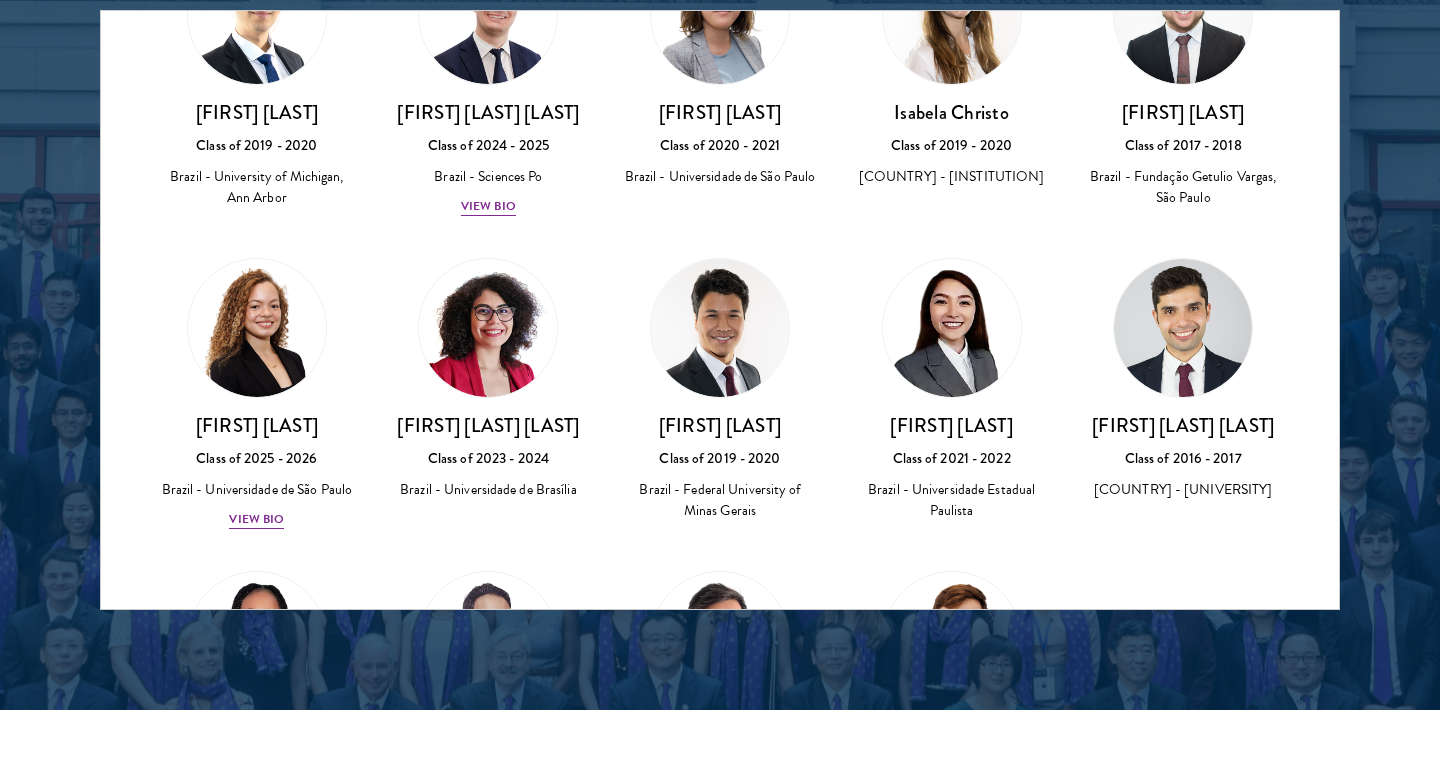 click on "[FIRST] [LAST]
Class of 2019 - 2020
[COUNTRY] - [UNIVERSITY]" at bounding box center (720, 390) 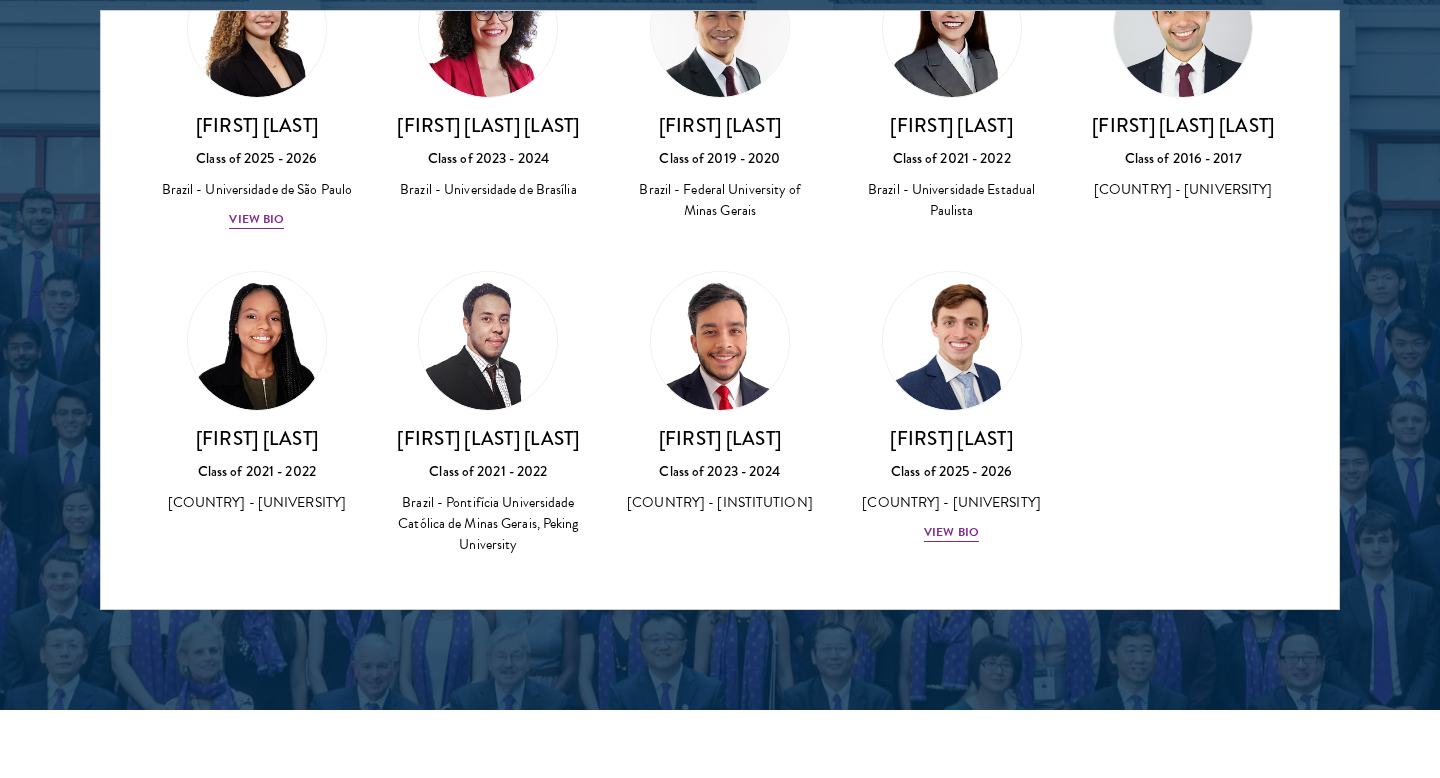 scroll, scrollTop: 492, scrollLeft: 0, axis: vertical 